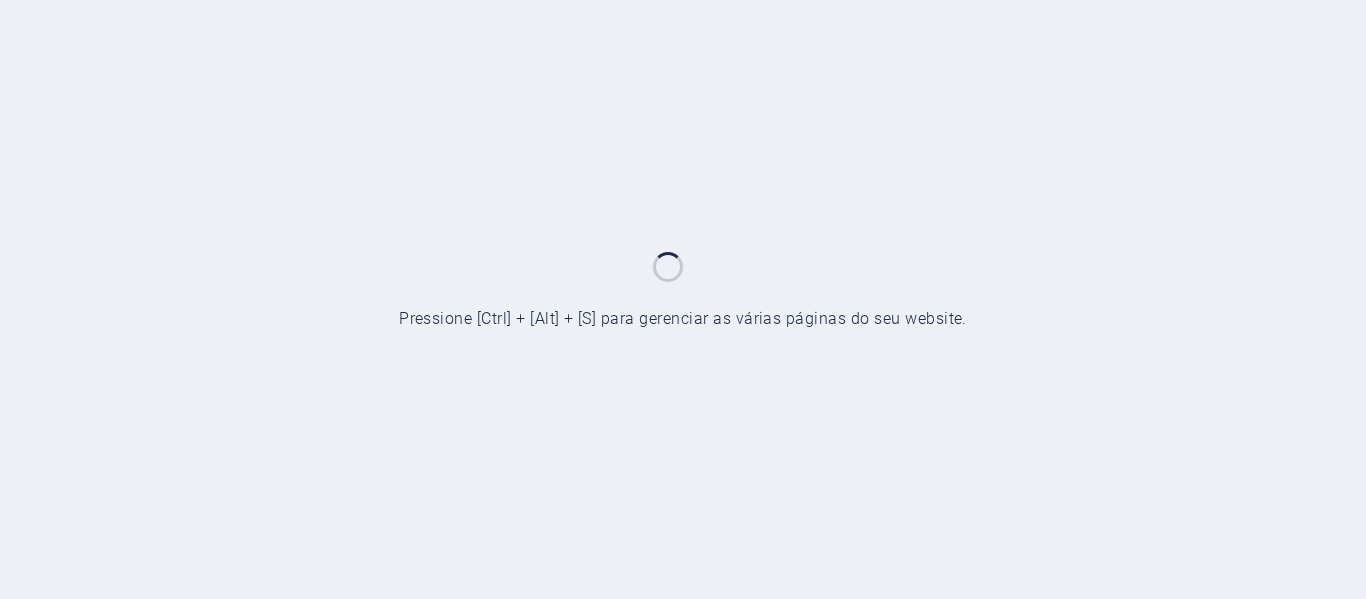 scroll, scrollTop: 0, scrollLeft: 0, axis: both 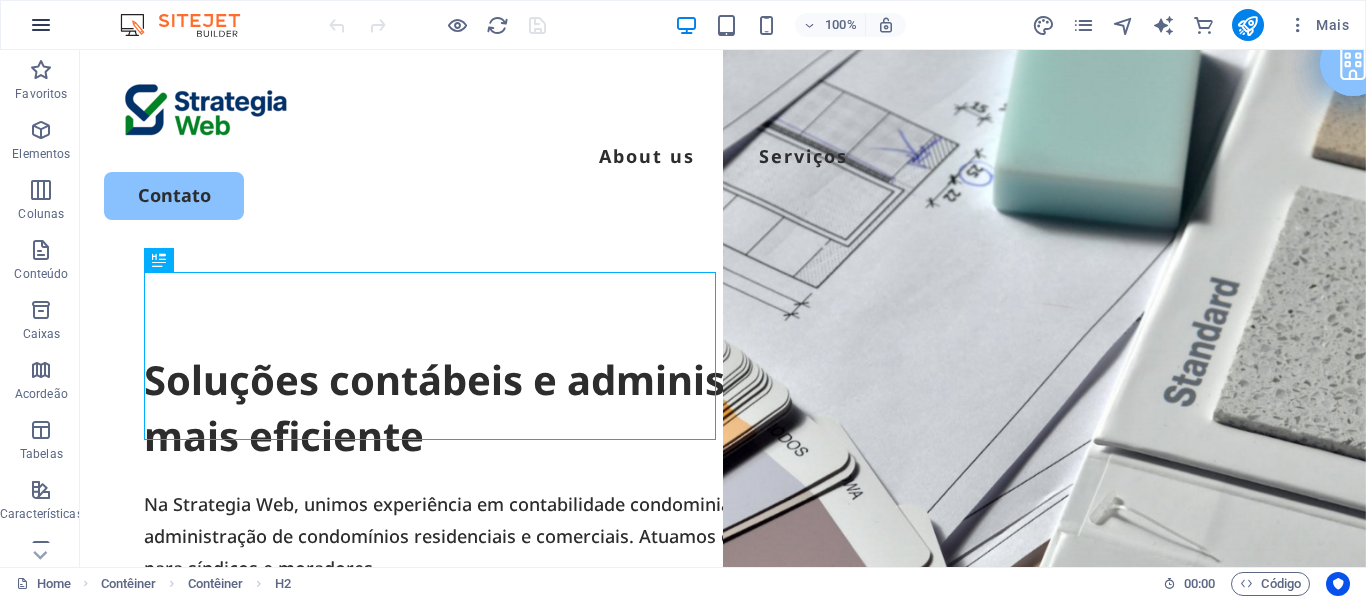 click at bounding box center [41, 25] 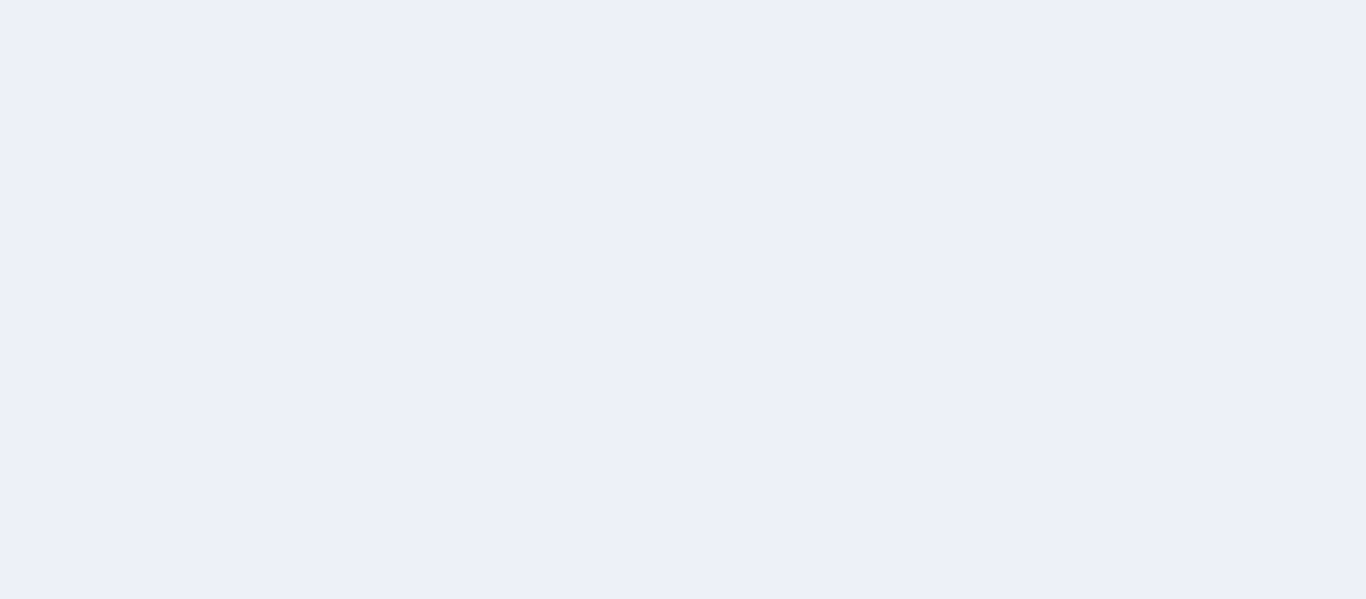scroll, scrollTop: 0, scrollLeft: 0, axis: both 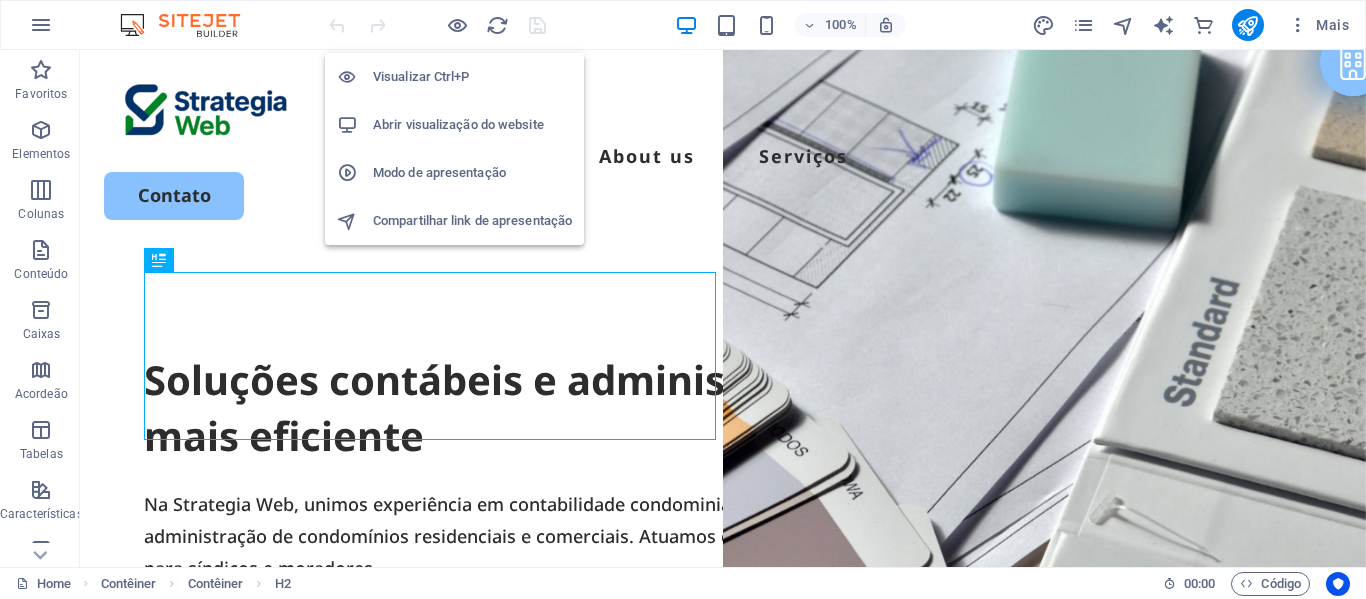 click on "Visualizar Ctrl+P" at bounding box center [472, 77] 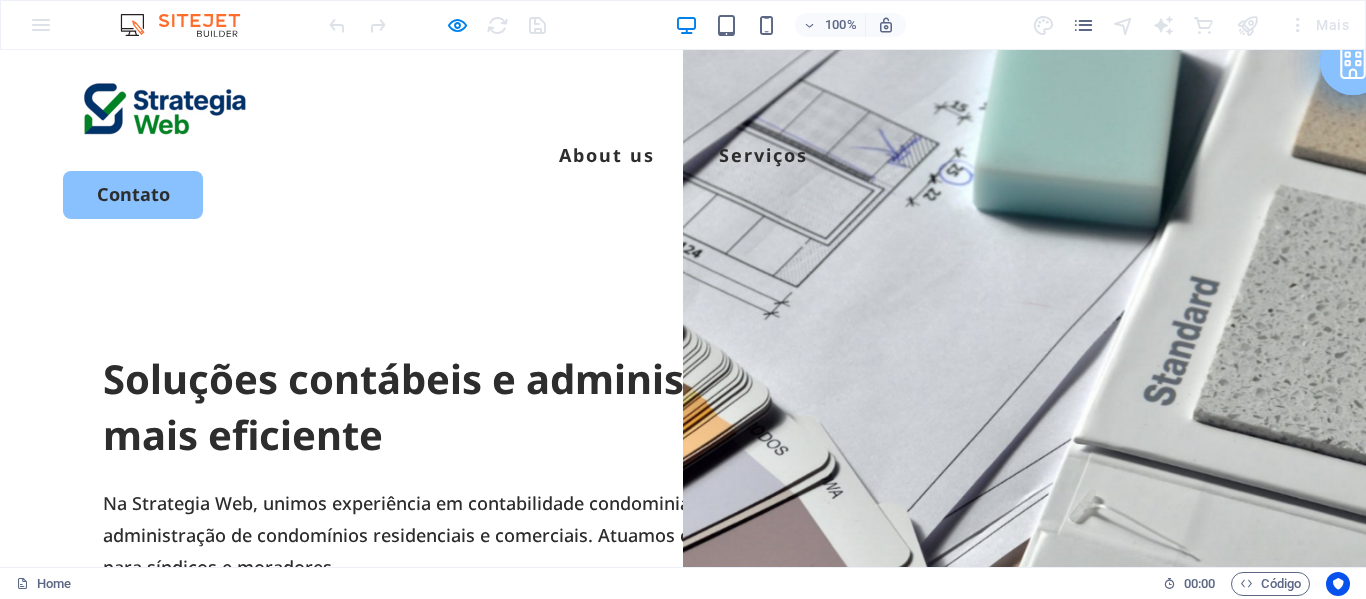 scroll, scrollTop: 0, scrollLeft: 0, axis: both 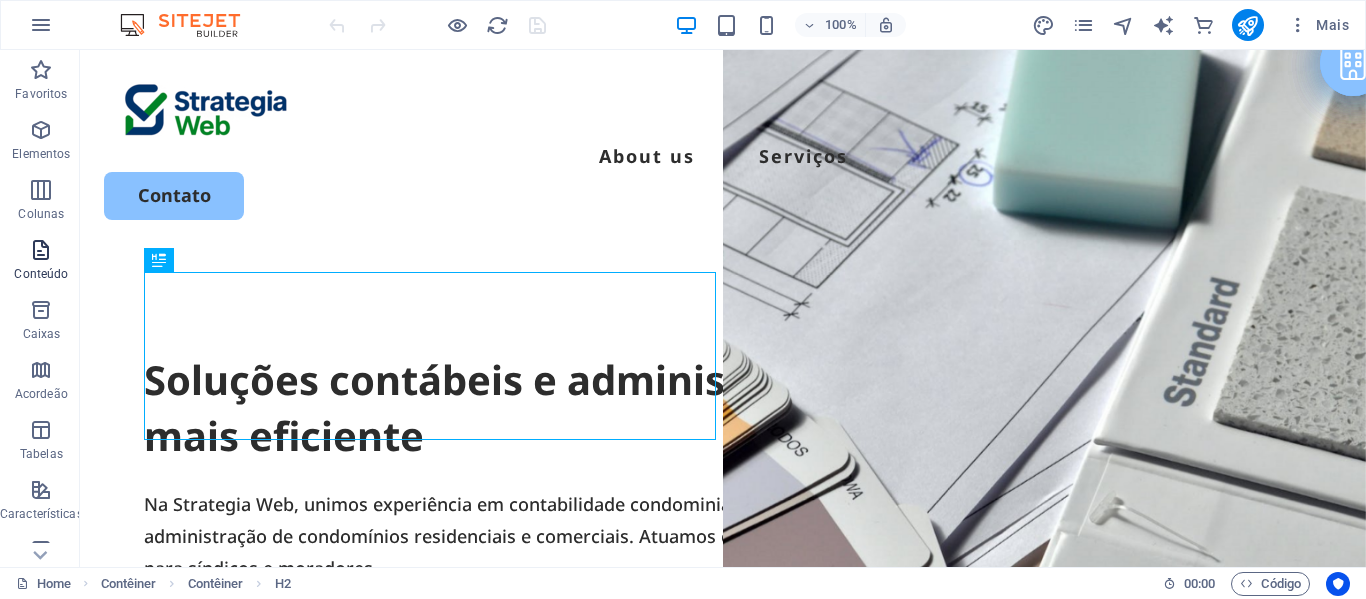 click at bounding box center (41, 250) 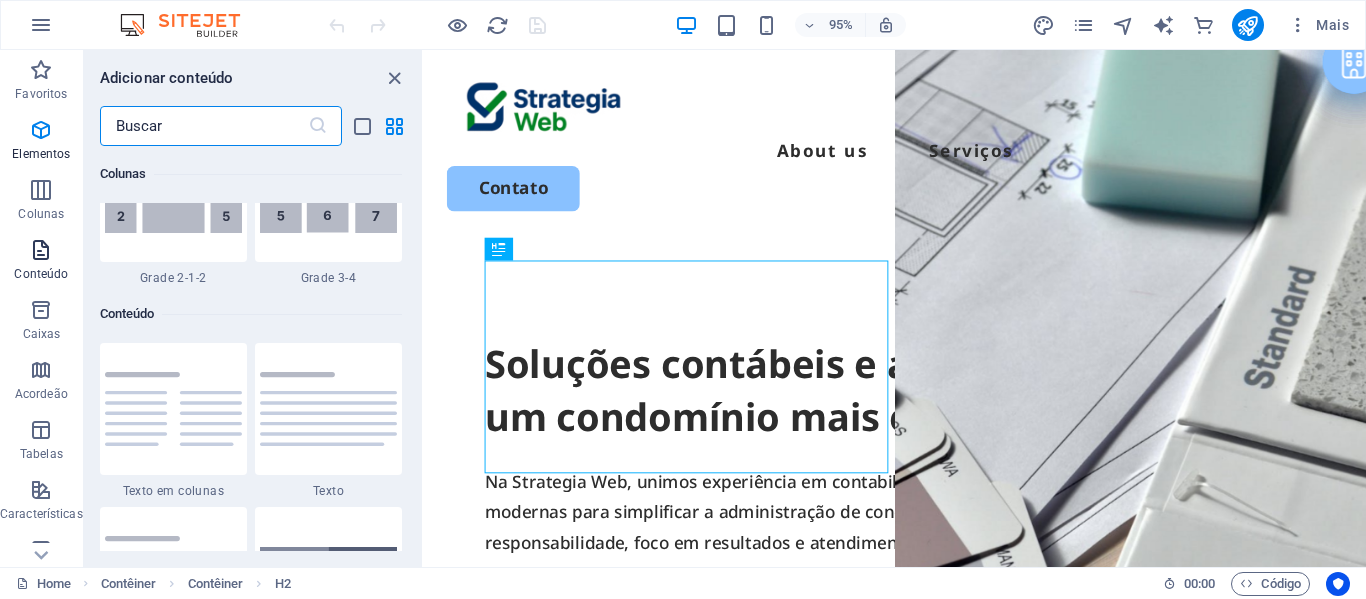 scroll, scrollTop: 3499, scrollLeft: 0, axis: vertical 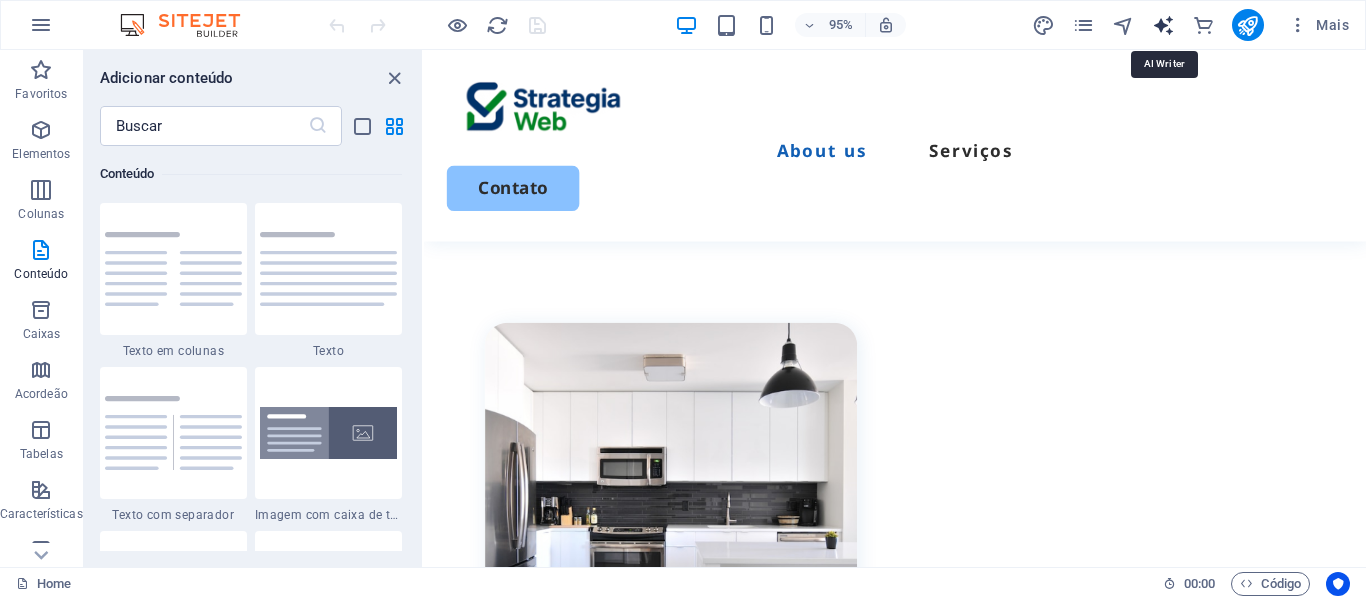click at bounding box center [1163, 25] 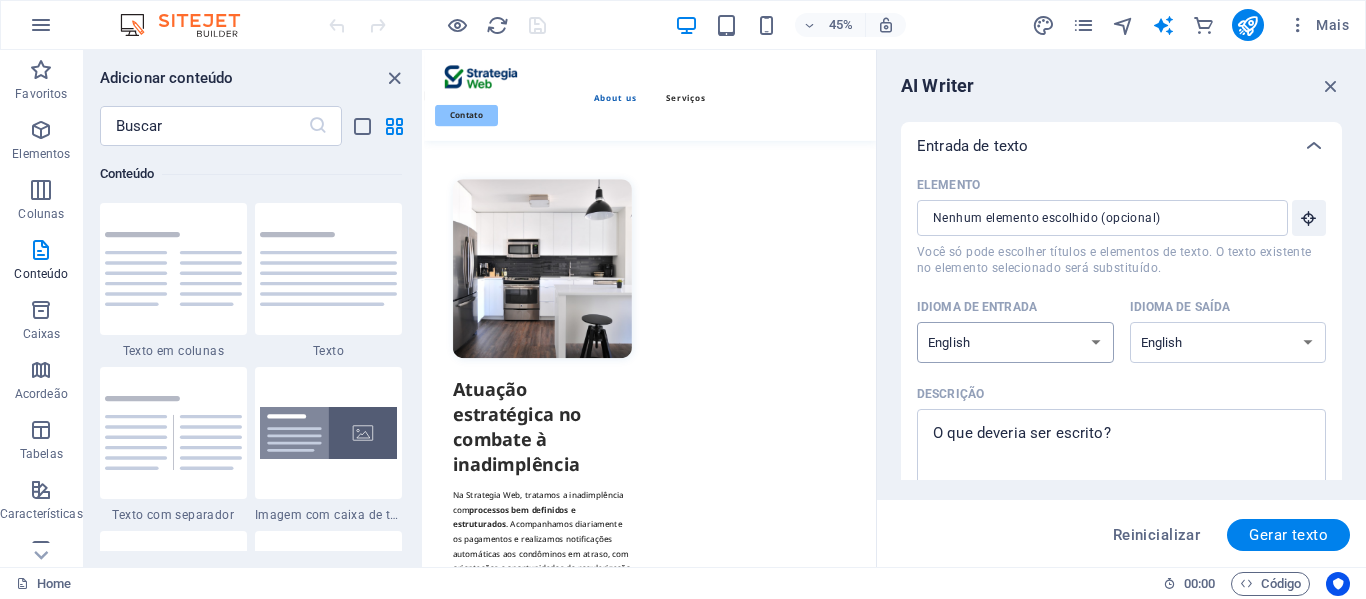 click on "Albanian Arabic Armenian Awadhi Azerbaijani Bashkir Basque Belarusian Bengali Bhojpuri Bosnian Brazilian Portuguese Bulgarian Cantonese (Yue) Catalan Chhattisgarhi Chinese Croatian Czech Danish Dogri Dutch English Estonian Faroese Finnish French Galician Georgian German Greek Gujarati Haryanvi Hindi Hungarian Indonesian Irish Italian Japanese Javanese Kannada Kashmiri Kazakh Konkani Korean Kyrgyz Latvian Lithuanian Macedonian Maithili Malay Maltese Mandarin Mandarin Chinese Marathi Marwari Min Nan Moldovan Mongolian Montenegrin Nepali Norwegian Oriya Pashto Persian (Farsi) Polish Portuguese Punjabi Rajasthani Romanian Russian Sanskrit Santali Serbian Sindhi Sinhala Slovak Slovene Slovenian Spanish Ukrainian Urdu Uzbek Vietnamese Welsh Wu" at bounding box center [1015, 342] 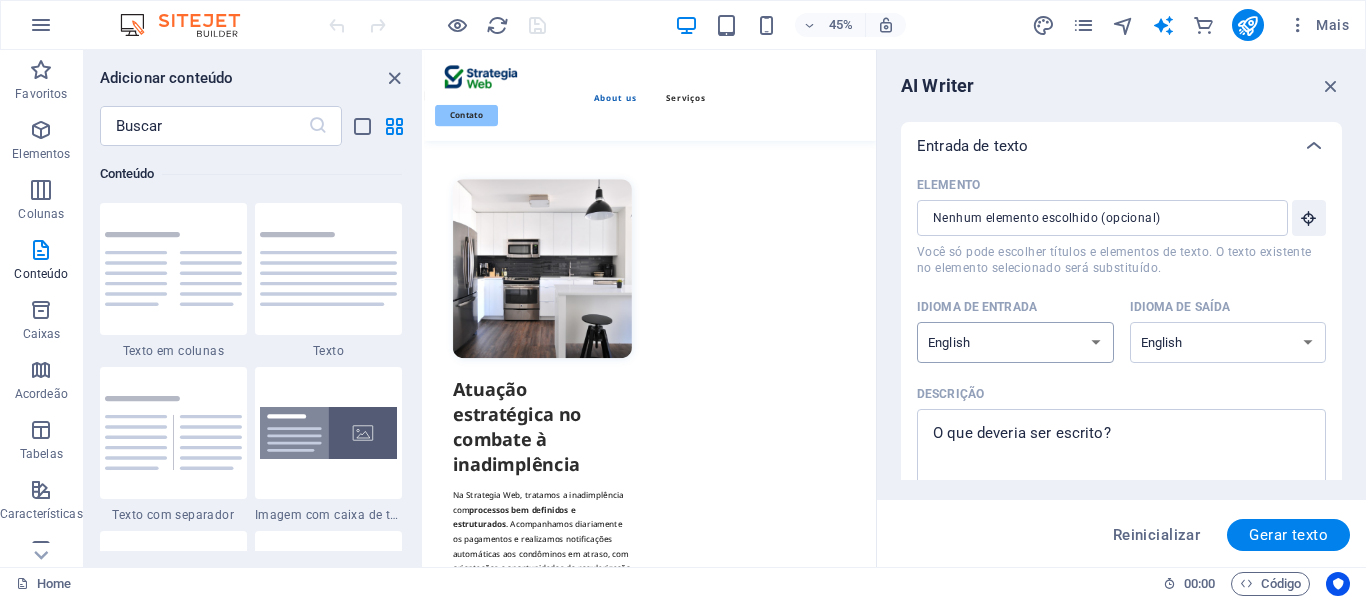 select on "Portuguese" 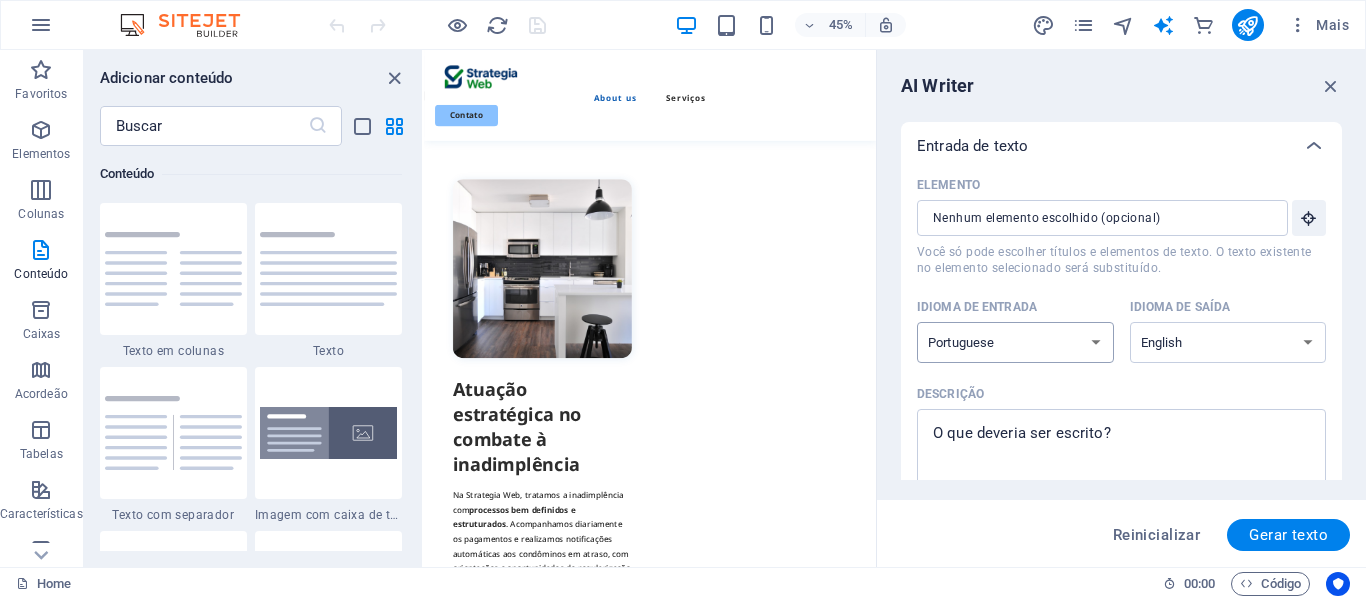 click on "Albanian Arabic Armenian Awadhi Azerbaijani Bashkir Basque Belarusian Bengali Bhojpuri Bosnian Brazilian Portuguese Bulgarian Cantonese (Yue) Catalan Chhattisgarhi Chinese Croatian Czech Danish Dogri Dutch English Estonian Faroese Finnish French Galician Georgian German Greek Gujarati Haryanvi Hindi Hungarian Indonesian Irish Italian Japanese Javanese Kannada Kashmiri Kazakh Konkani Korean Kyrgyz Latvian Lithuanian Macedonian Maithili Malay Maltese Mandarin Mandarin Chinese Marathi Marwari Min Nan Moldovan Mongolian Montenegrin Nepali Norwegian Oriya Pashto Persian (Farsi) Polish Portuguese Punjabi Rajasthani Romanian Russian Sanskrit Santali Serbian Sindhi Sinhala Slovak Slovene Slovenian Spanish Ukrainian Urdu Uzbek Vietnamese Welsh Wu" at bounding box center (1015, 342) 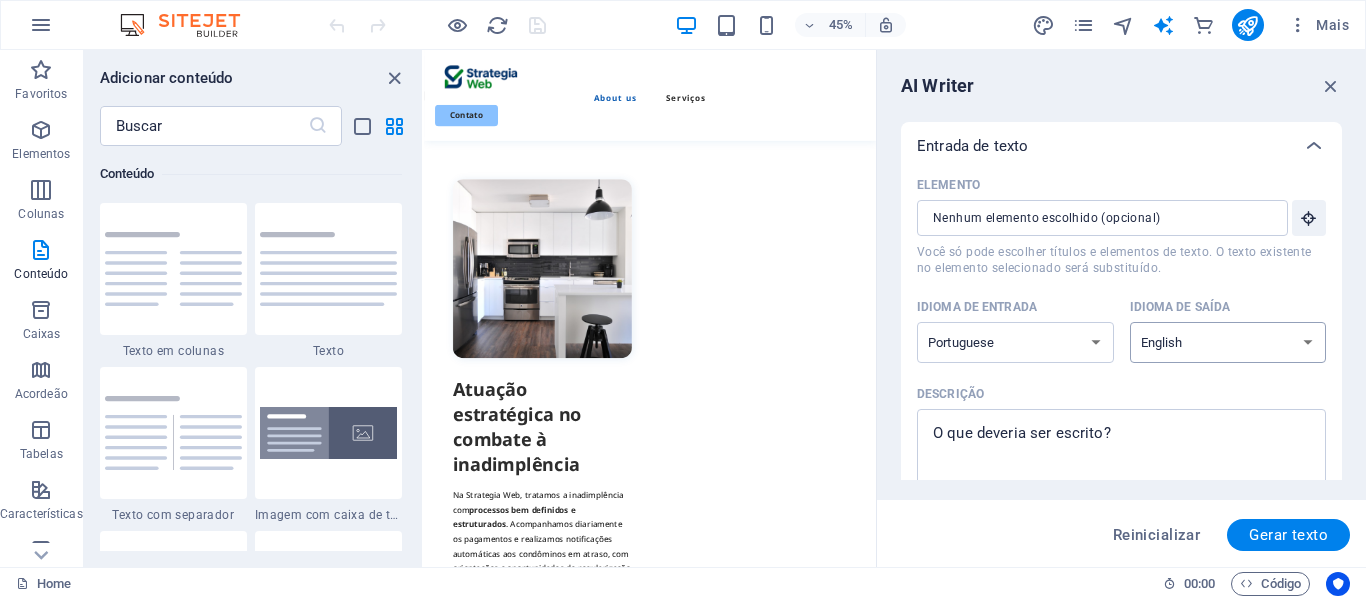 click on "Albanian Arabic Armenian Awadhi Azerbaijani Bashkir Basque Belarusian Bengali Bhojpuri Bosnian Brazilian Portuguese Bulgarian Cantonese (Yue) Catalan Chhattisgarhi Chinese Croatian Czech Danish Dogri Dutch English Estonian Faroese Finnish French Galician Georgian German Greek Gujarati Haryanvi Hindi Hungarian Indonesian Irish Italian Japanese Javanese Kannada Kashmiri Kazakh Konkani Korean Kyrgyz Latvian Lithuanian Macedonian Maithili Malay Maltese Mandarin Mandarin Chinese Marathi Marwari Min Nan Moldovan Mongolian Montenegrin Nepali Norwegian Oriya Pashto Persian (Farsi) Polish Portuguese Punjabi Rajasthani Romanian Russian Sanskrit Santali Serbian Sindhi Sinhala Slovak Slovene Slovenian Spanish Ukrainian Urdu Uzbek Vietnamese Welsh Wu" at bounding box center (1228, 342) 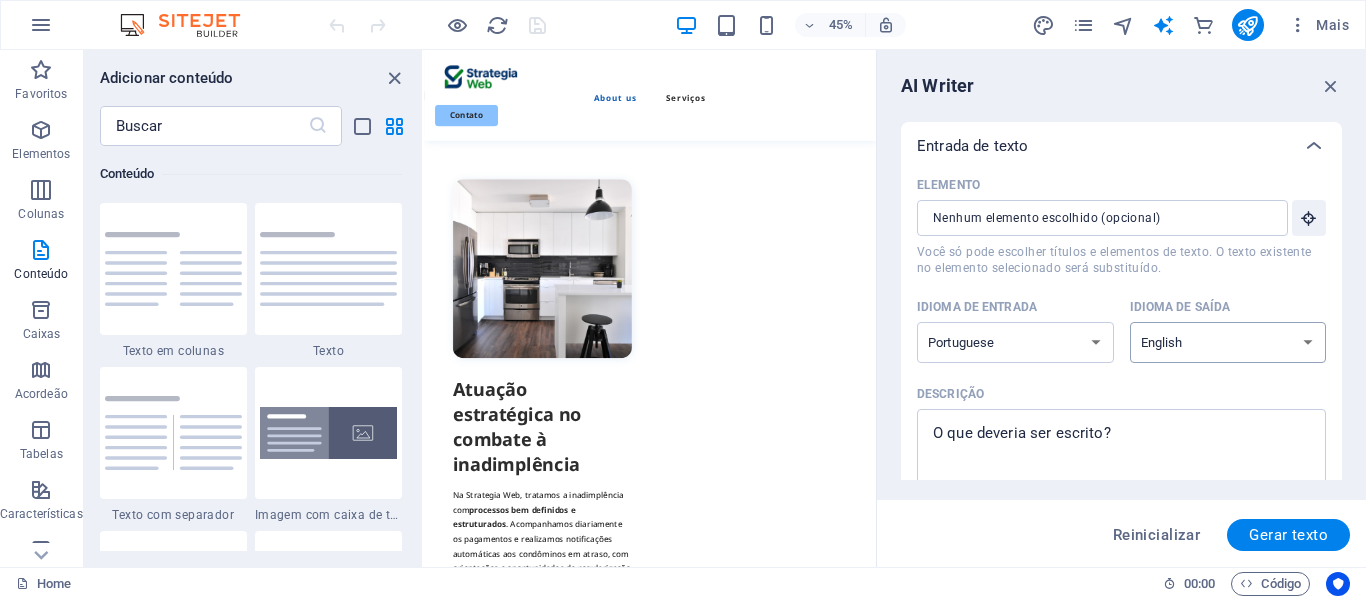 select on "Portuguese" 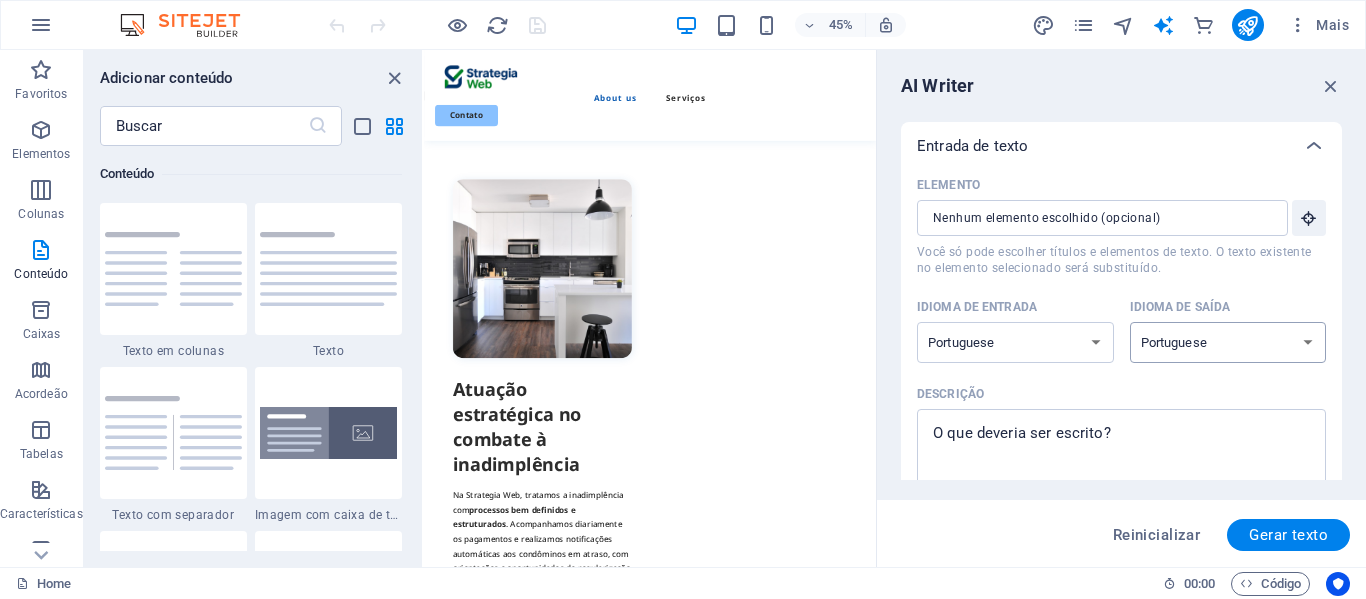 click on "Albanian Arabic Armenian Awadhi Azerbaijani Bashkir Basque Belarusian Bengali Bhojpuri Bosnian Brazilian Portuguese Bulgarian Cantonese (Yue) Catalan Chhattisgarhi Chinese Croatian Czech Danish Dogri Dutch English Estonian Faroese Finnish French Galician Georgian German Greek Gujarati Haryanvi Hindi Hungarian Indonesian Irish Italian Japanese Javanese Kannada Kashmiri Kazakh Konkani Korean Kyrgyz Latvian Lithuanian Macedonian Maithili Malay Maltese Mandarin Mandarin Chinese Marathi Marwari Min Nan Moldovan Mongolian Montenegrin Nepali Norwegian Oriya Pashto Persian (Farsi) Polish Portuguese Punjabi Rajasthani Romanian Russian Sanskrit Santali Serbian Sindhi Sinhala Slovak Slovene Slovenian Spanish Ukrainian Urdu Uzbek Vietnamese Welsh Wu" at bounding box center (1228, 342) 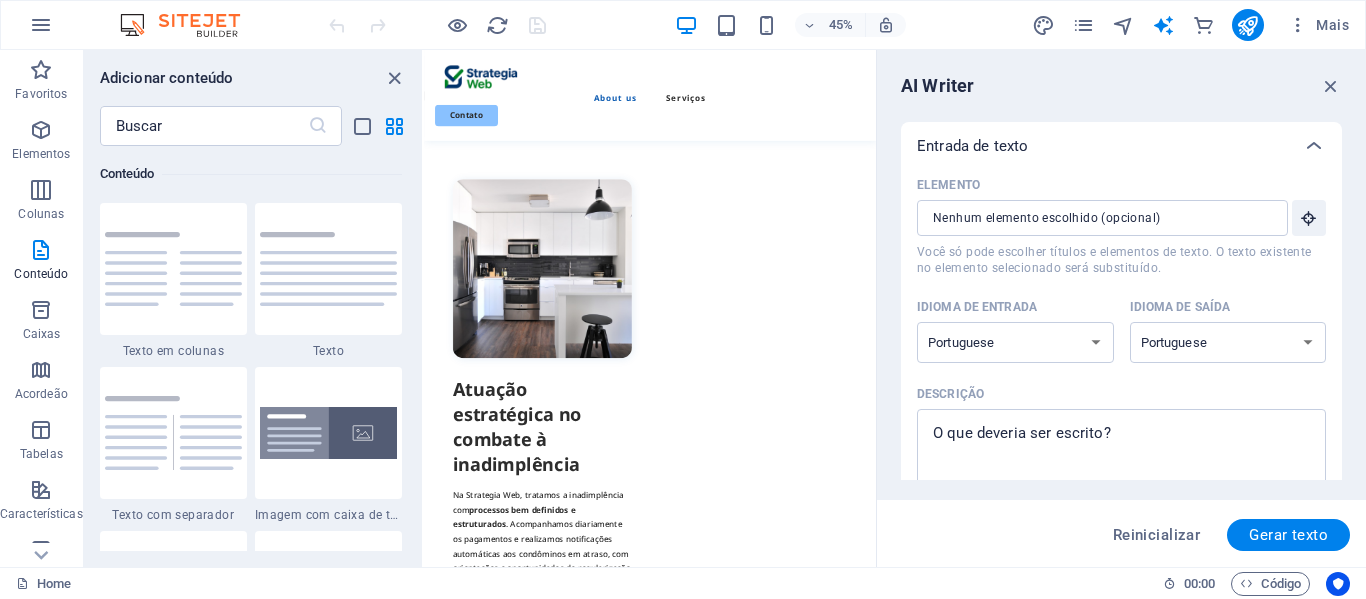 click on "Descrição" at bounding box center (1117, 394) 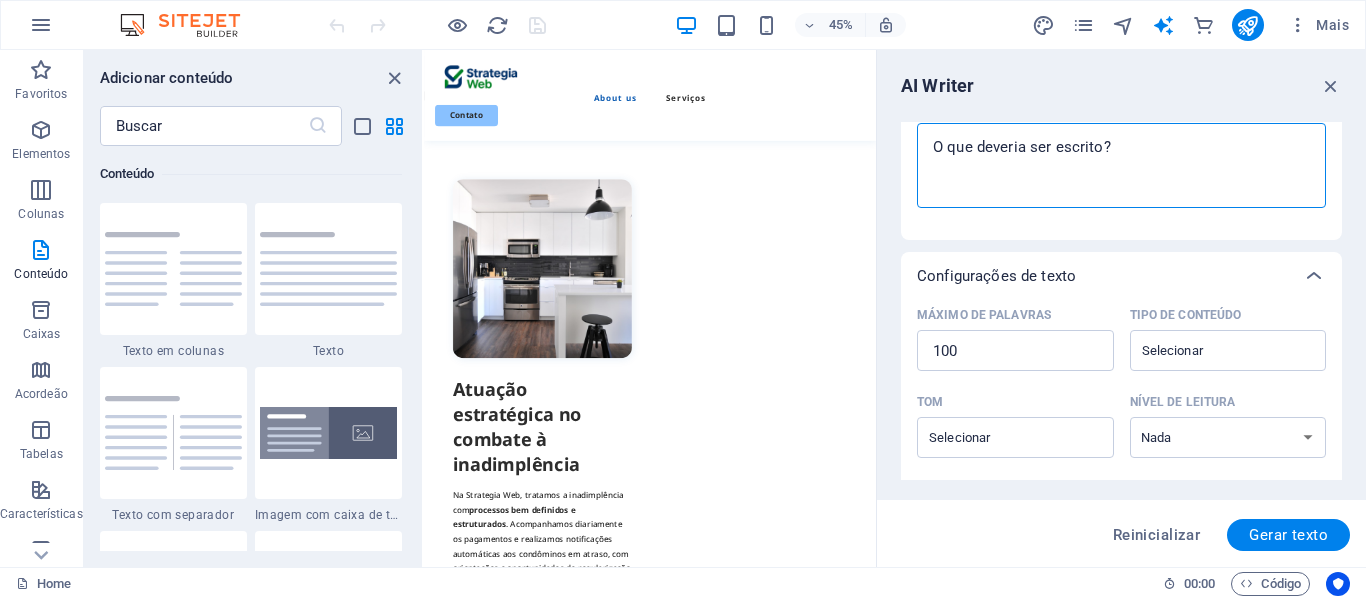 scroll, scrollTop: 257, scrollLeft: 0, axis: vertical 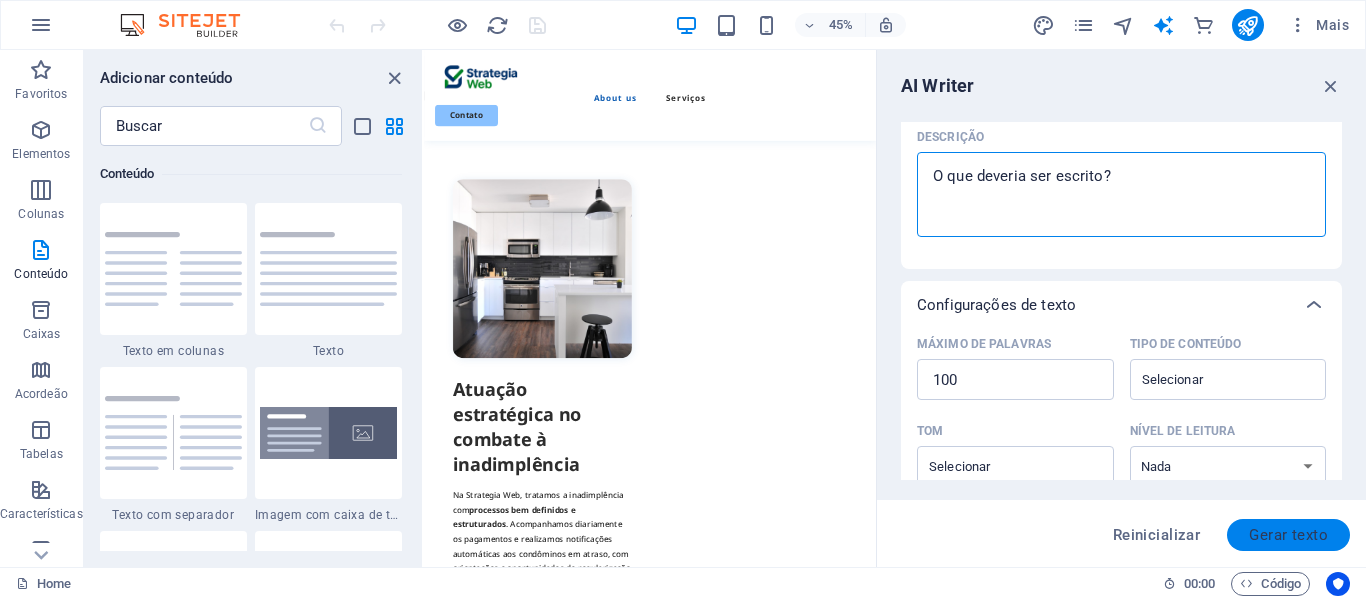 click on "Gerar texto" at bounding box center [1288, 535] 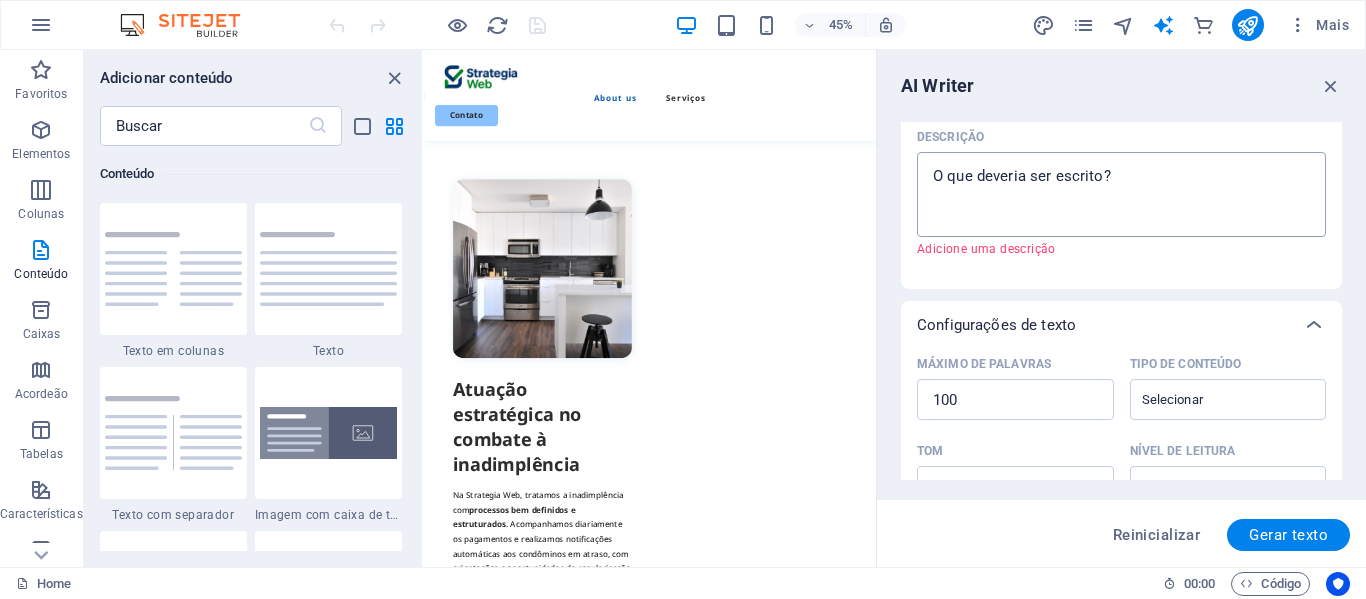 click on "Descrição x ​ Adicione uma descrição" at bounding box center [1121, 194] 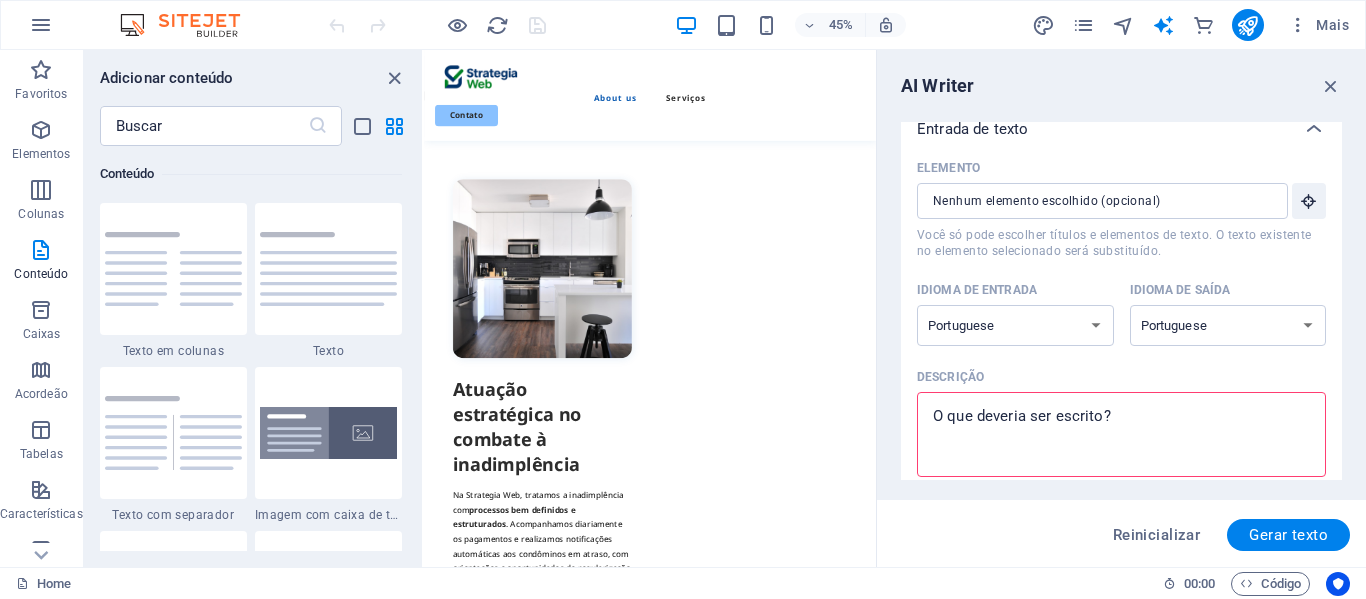 scroll, scrollTop: 0, scrollLeft: 0, axis: both 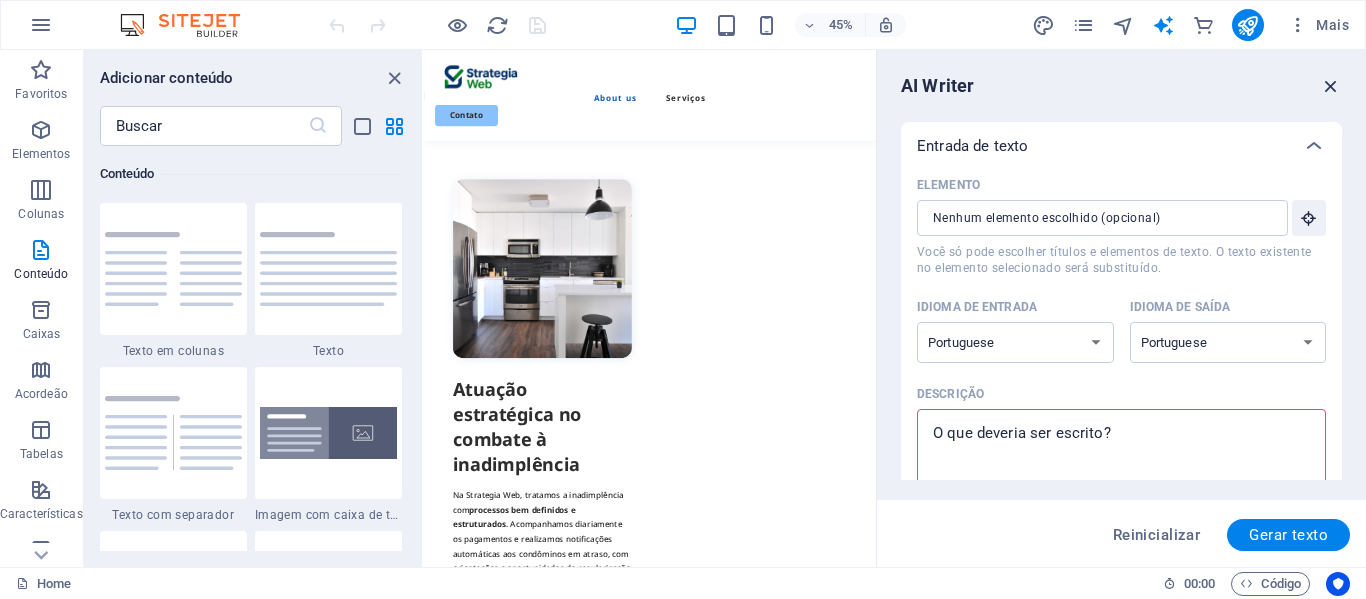type on "x" 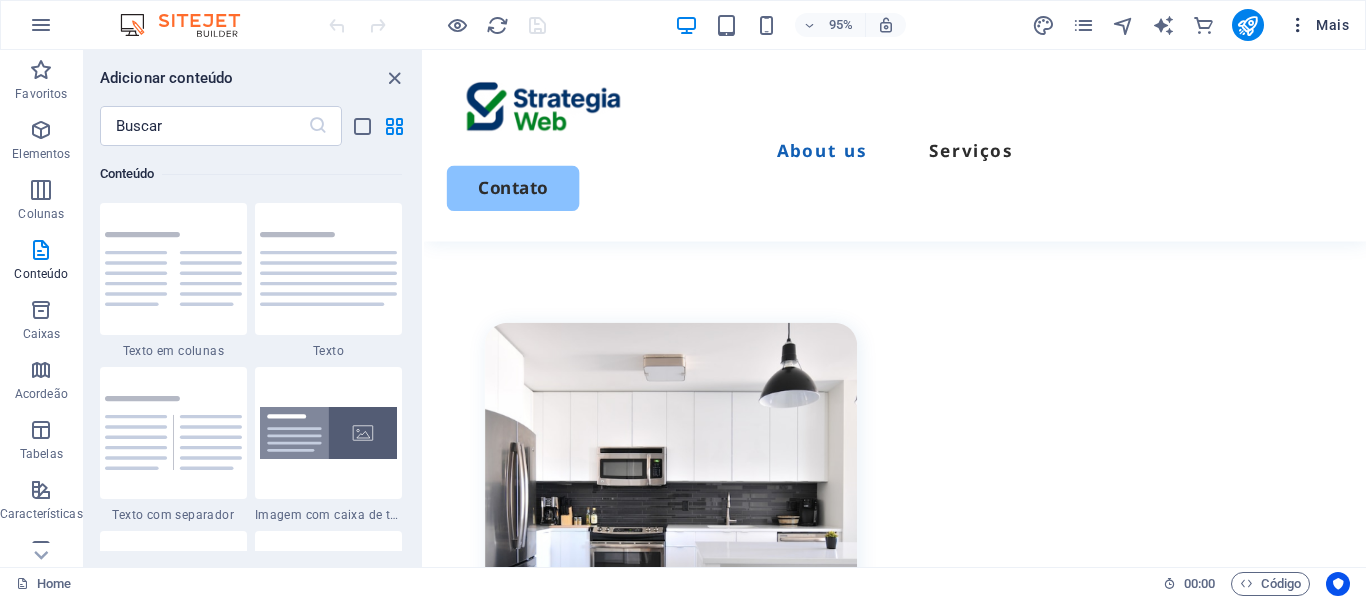 click on "Mais" at bounding box center (1318, 25) 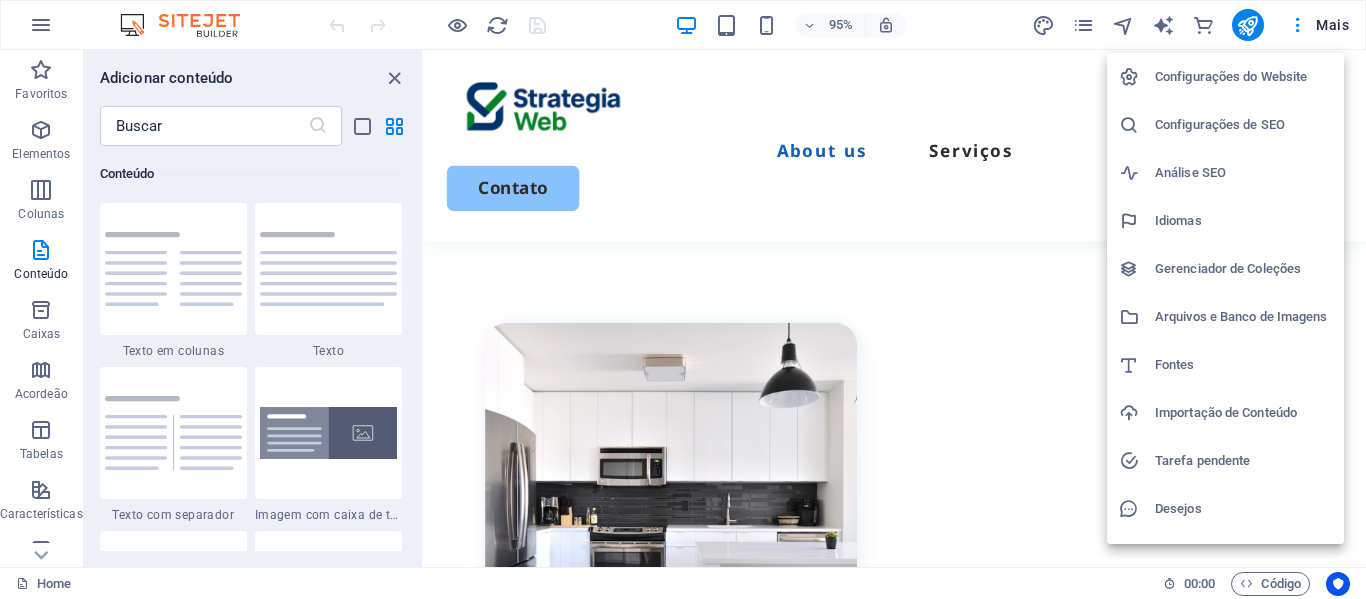 click on "Configurações do Website" at bounding box center [1243, 77] 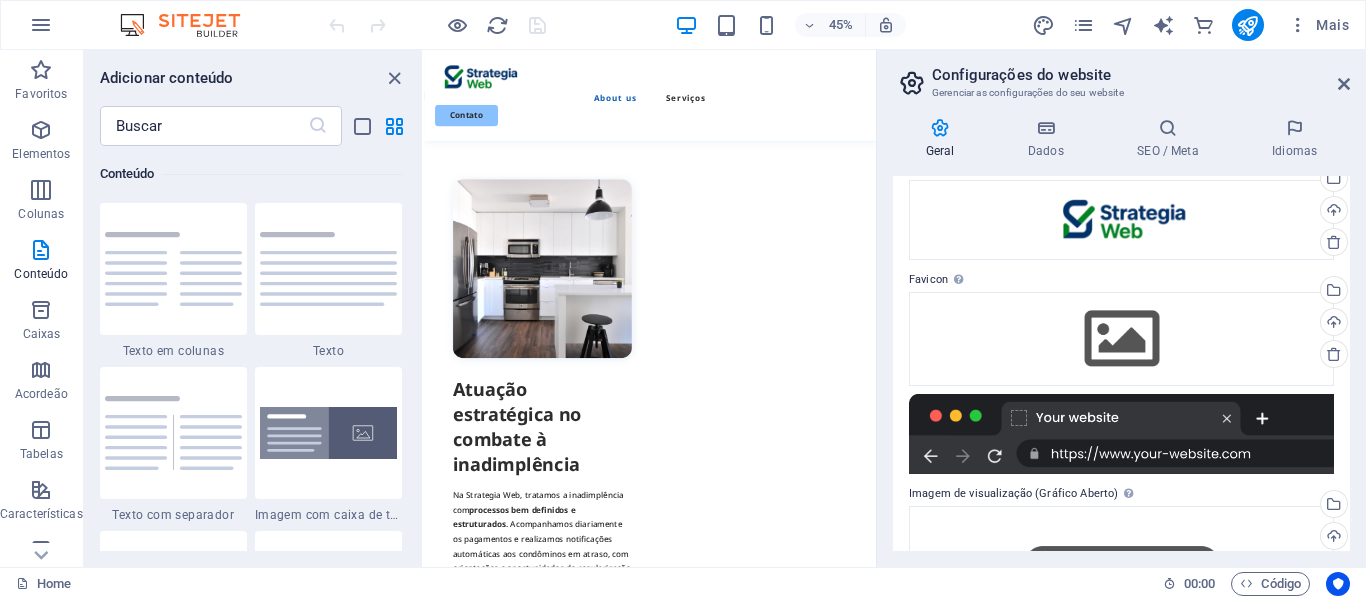 scroll, scrollTop: 0, scrollLeft: 0, axis: both 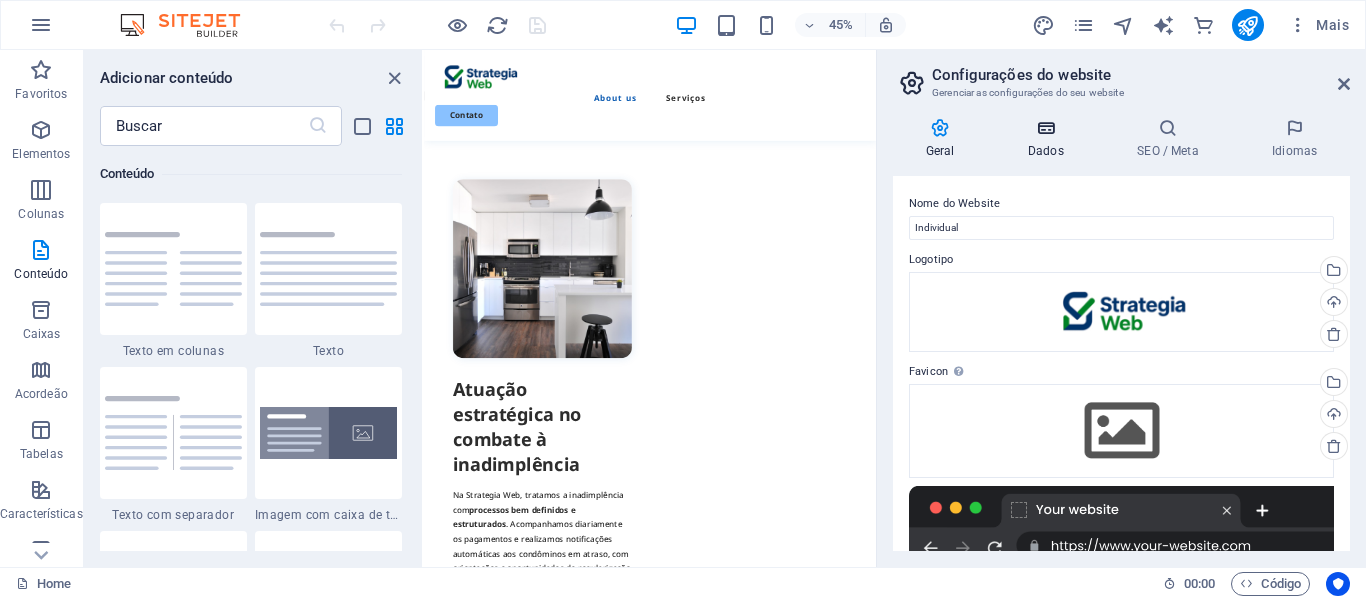 click at bounding box center (1045, 128) 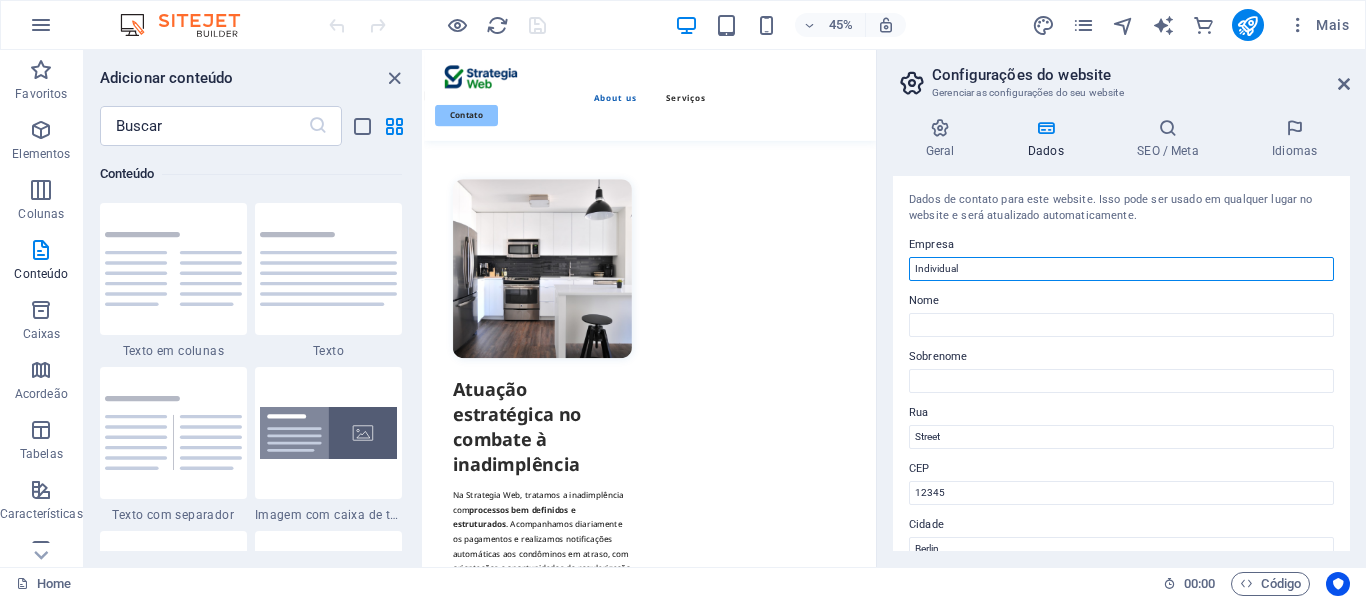 click on "Individual" at bounding box center (1121, 269) 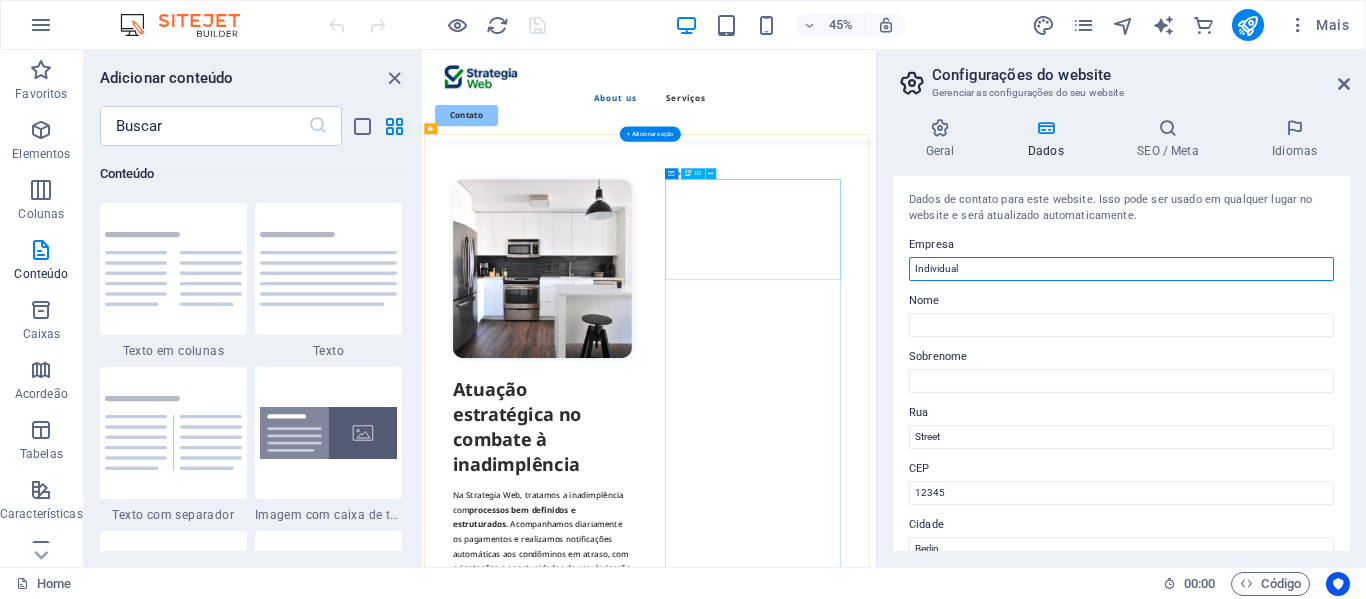 drag, startPoint x: 1418, startPoint y: 316, endPoint x: 1155, endPoint y: 536, distance: 342.88336 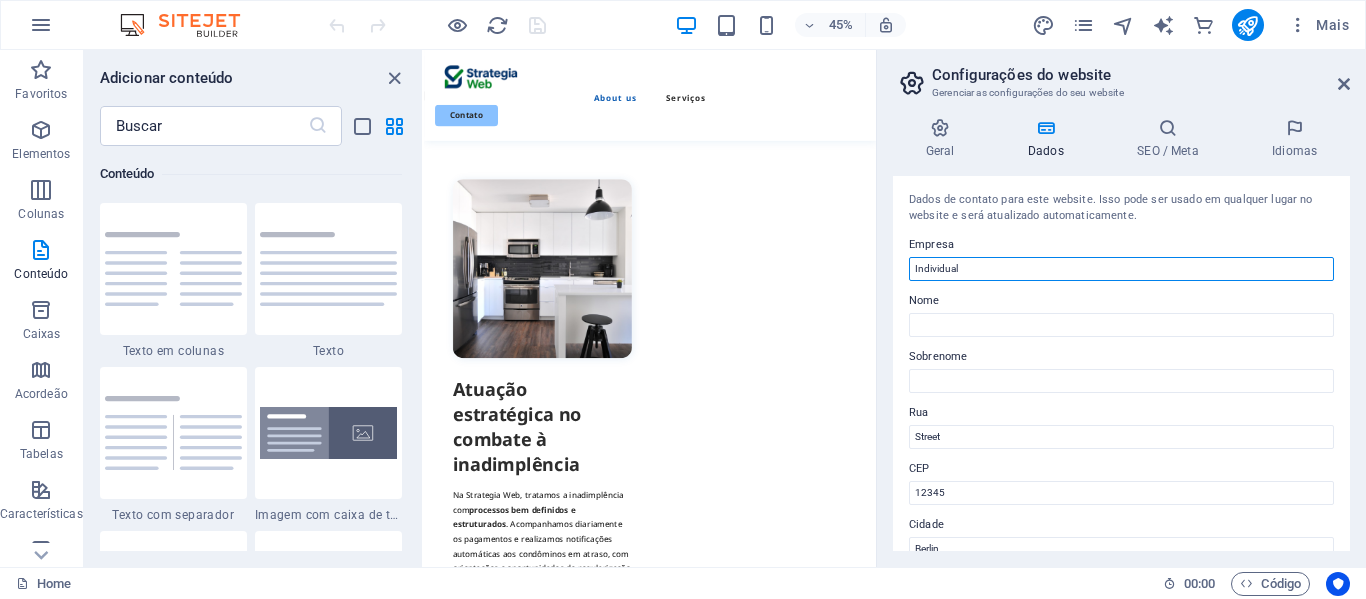 type on "s" 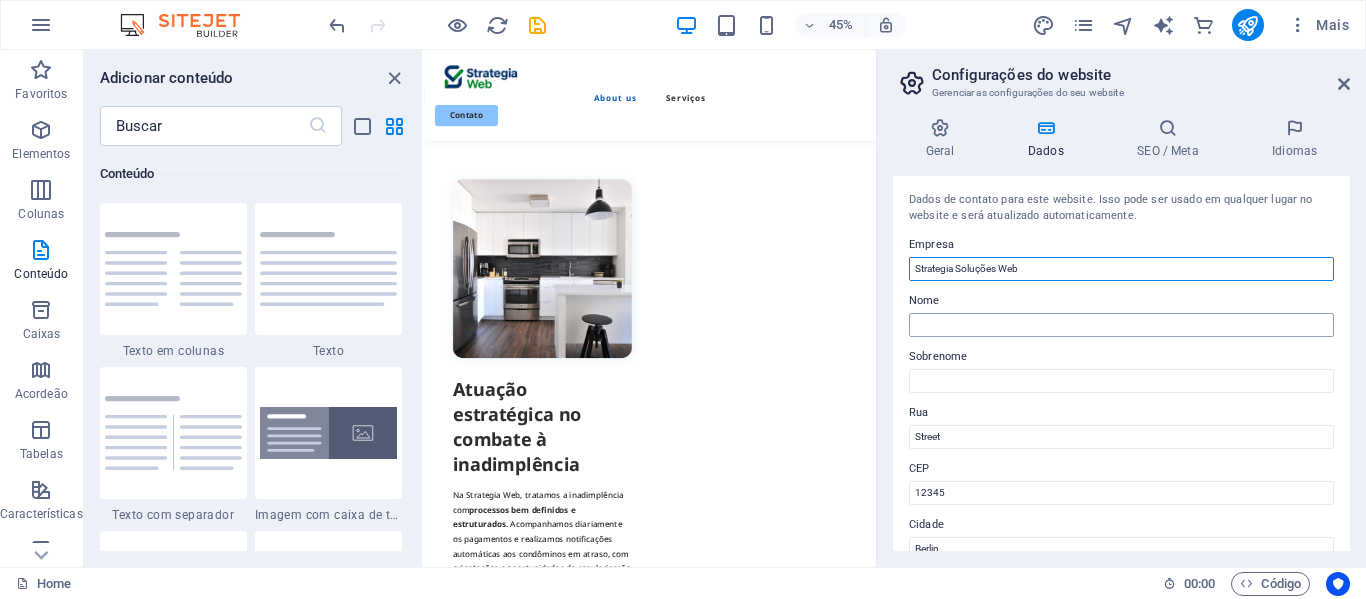type on "Strategia Soluções Web" 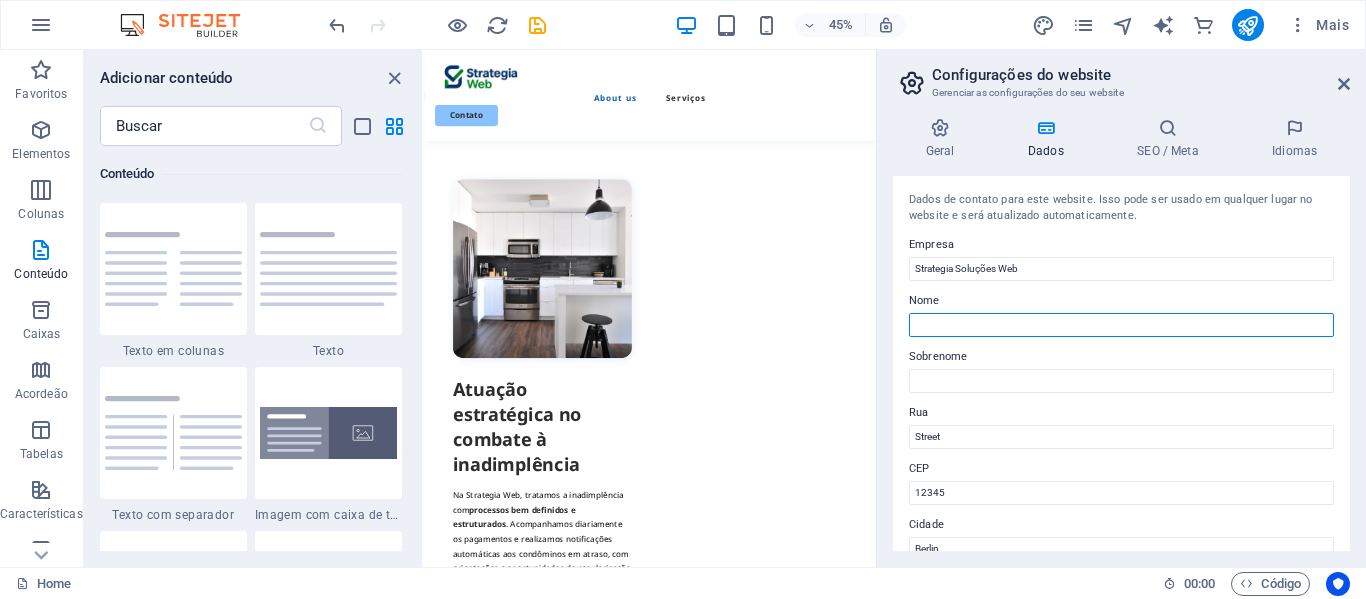 click on "Nome" at bounding box center (1121, 325) 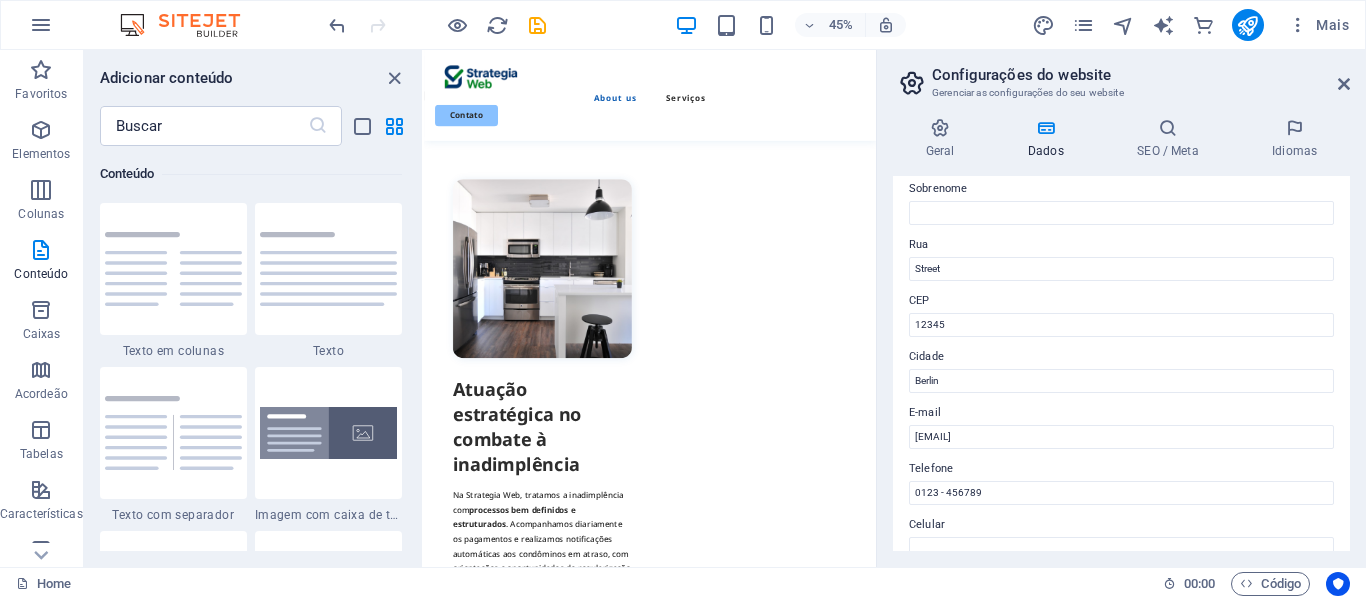 scroll, scrollTop: 200, scrollLeft: 0, axis: vertical 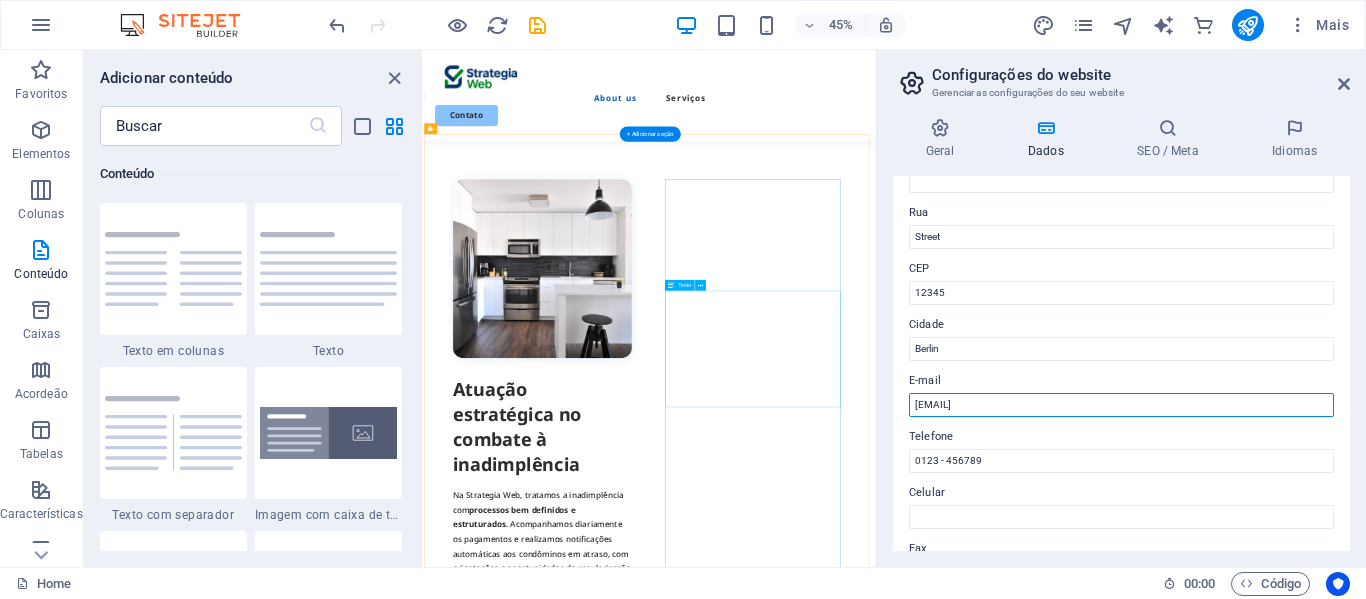 drag, startPoint x: 1609, startPoint y: 451, endPoint x: 1306, endPoint y: 827, distance: 482.89233 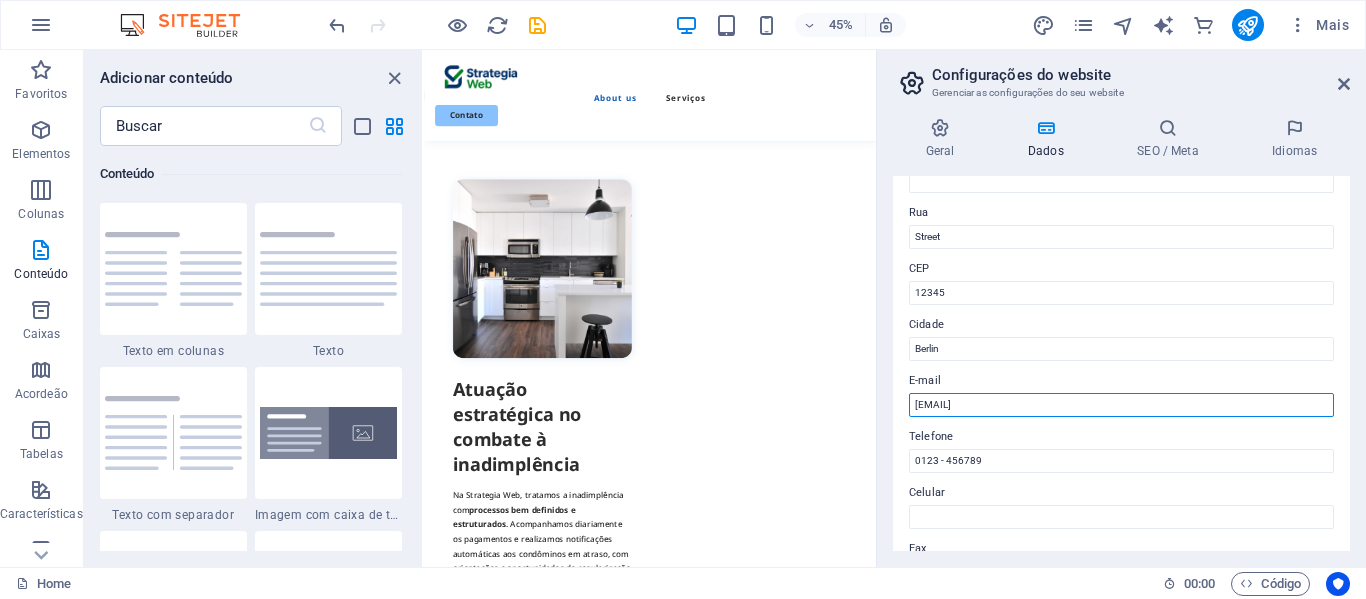click on "[EMAIL]" at bounding box center [1121, 405] 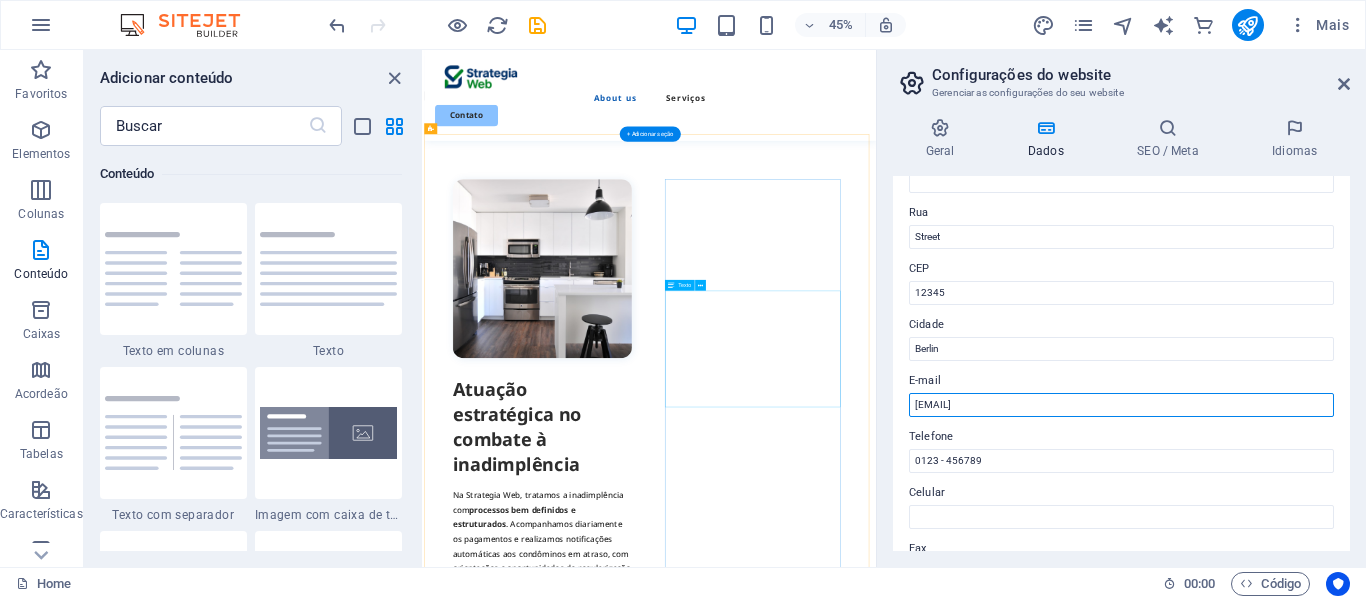 drag, startPoint x: 1307, startPoint y: 454, endPoint x: 1068, endPoint y: 836, distance: 450.60516 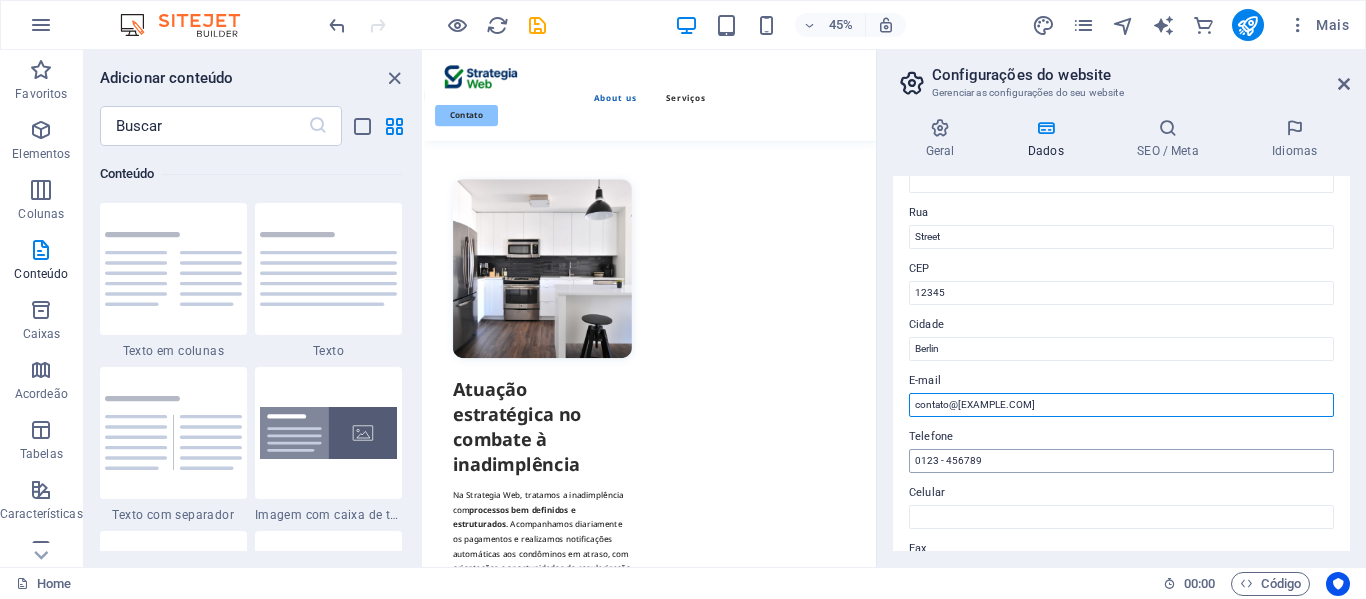 type on "contato@wcondor.com.br" 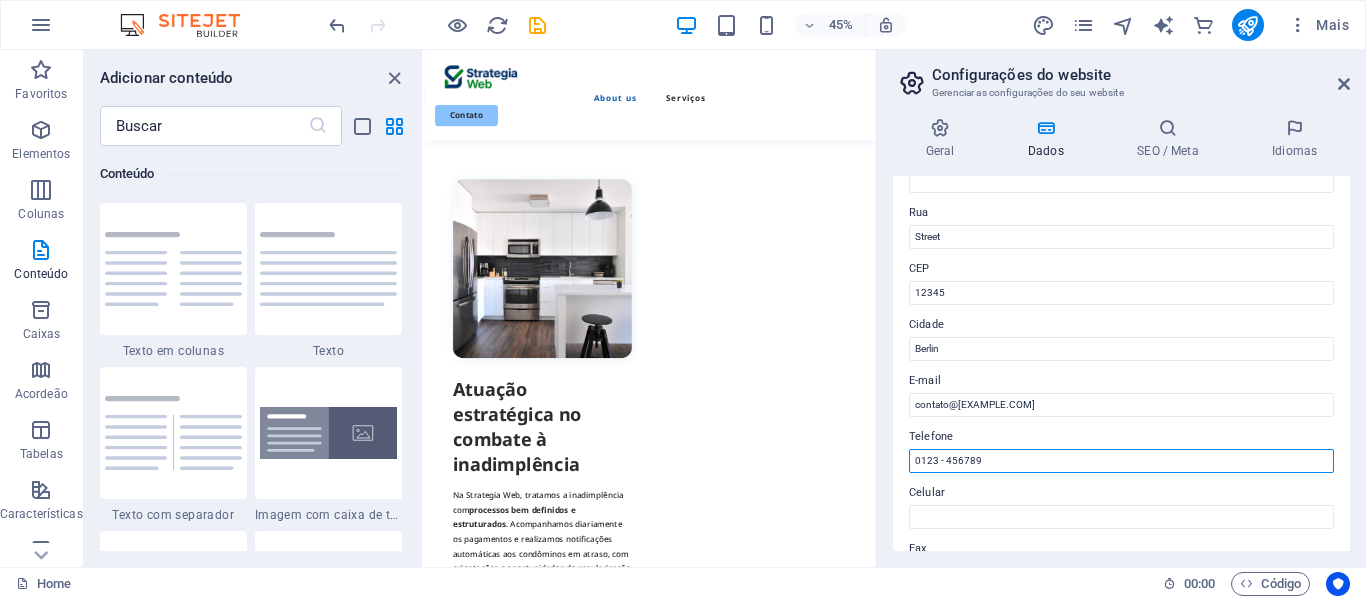 drag, startPoint x: 1421, startPoint y: 507, endPoint x: 1266, endPoint y: 934, distance: 454.26202 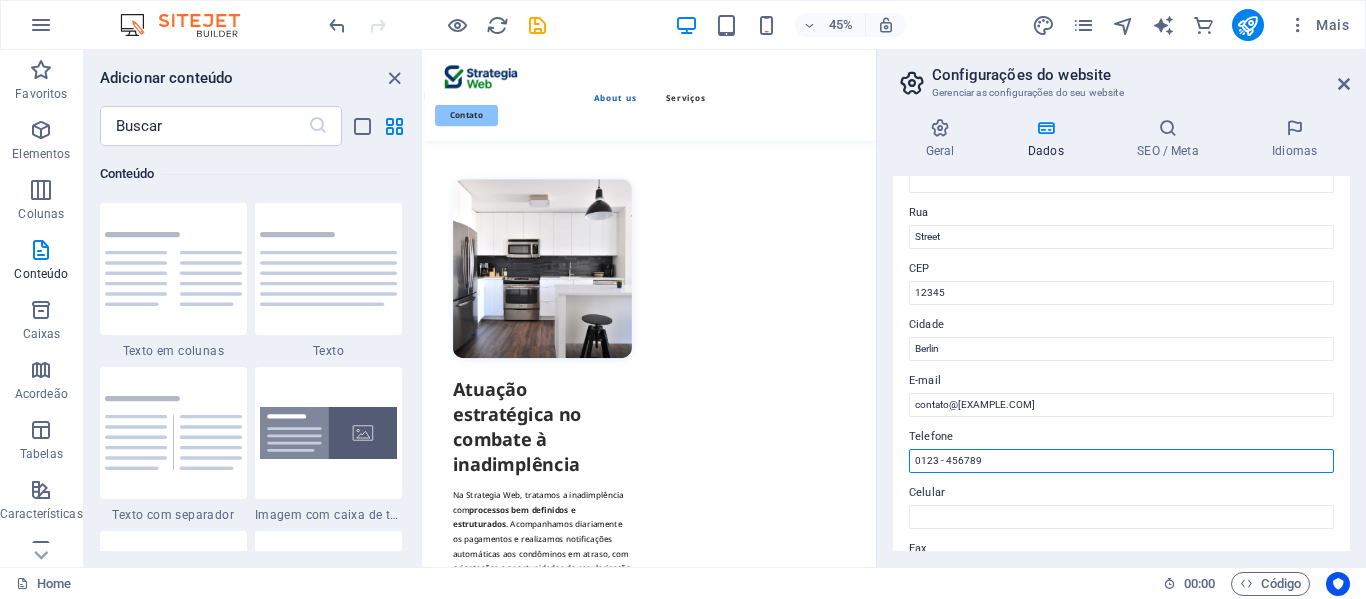 drag, startPoint x: 991, startPoint y: 470, endPoint x: 903, endPoint y: 469, distance: 88.005684 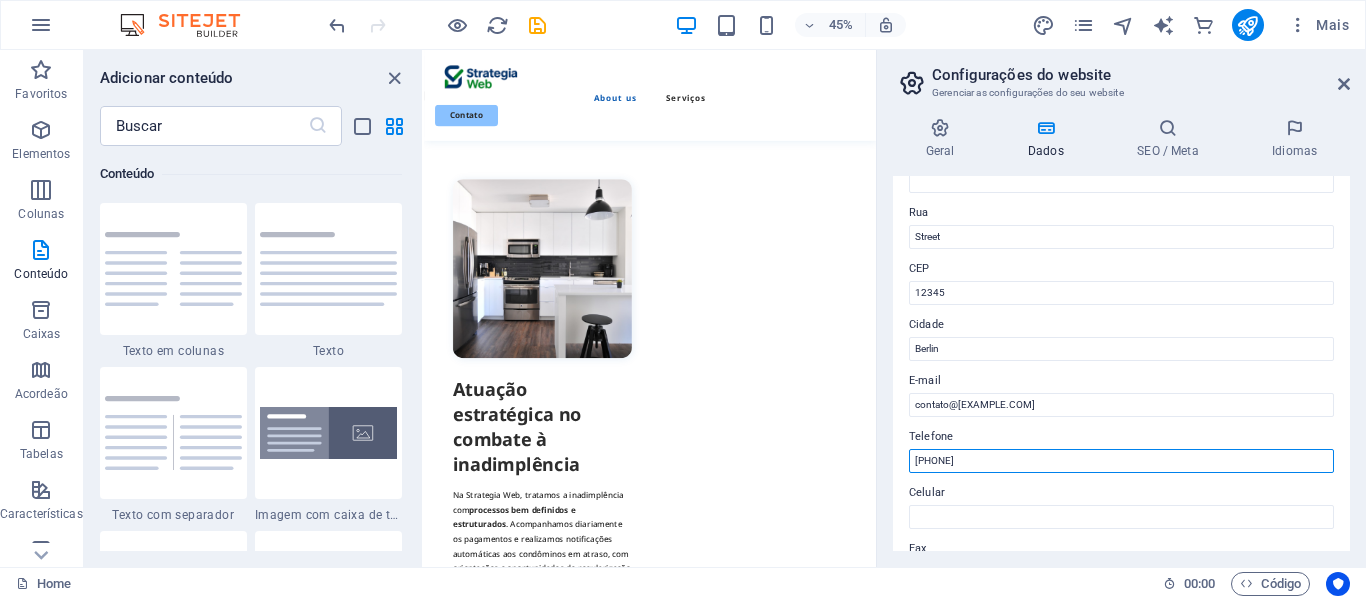 type on "61 981889323" 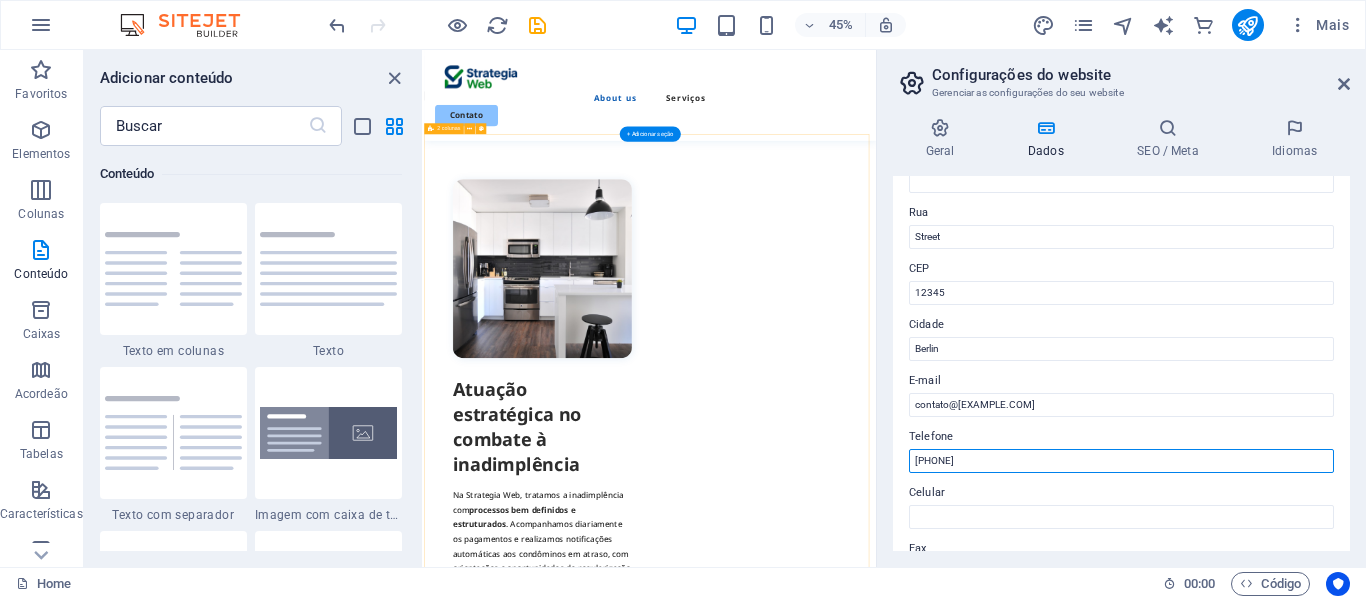drag, startPoint x: 1417, startPoint y: 511, endPoint x: 1386, endPoint y: 981, distance: 471.02124 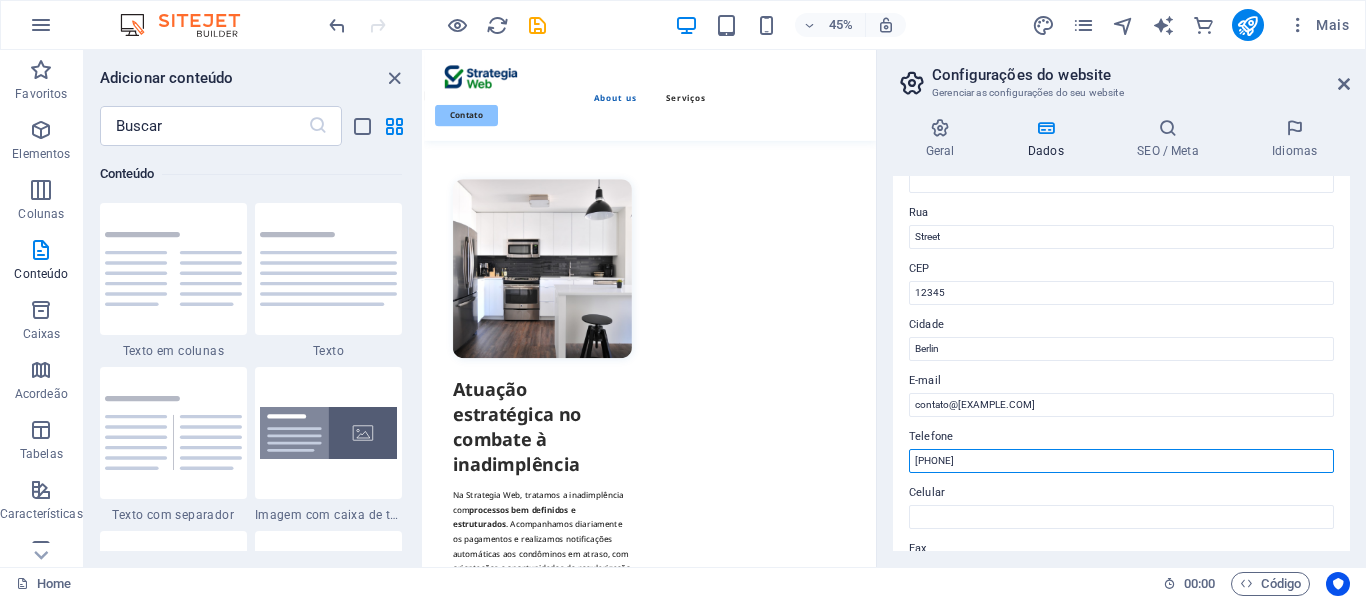 click on "61 981889323" at bounding box center (1121, 461) 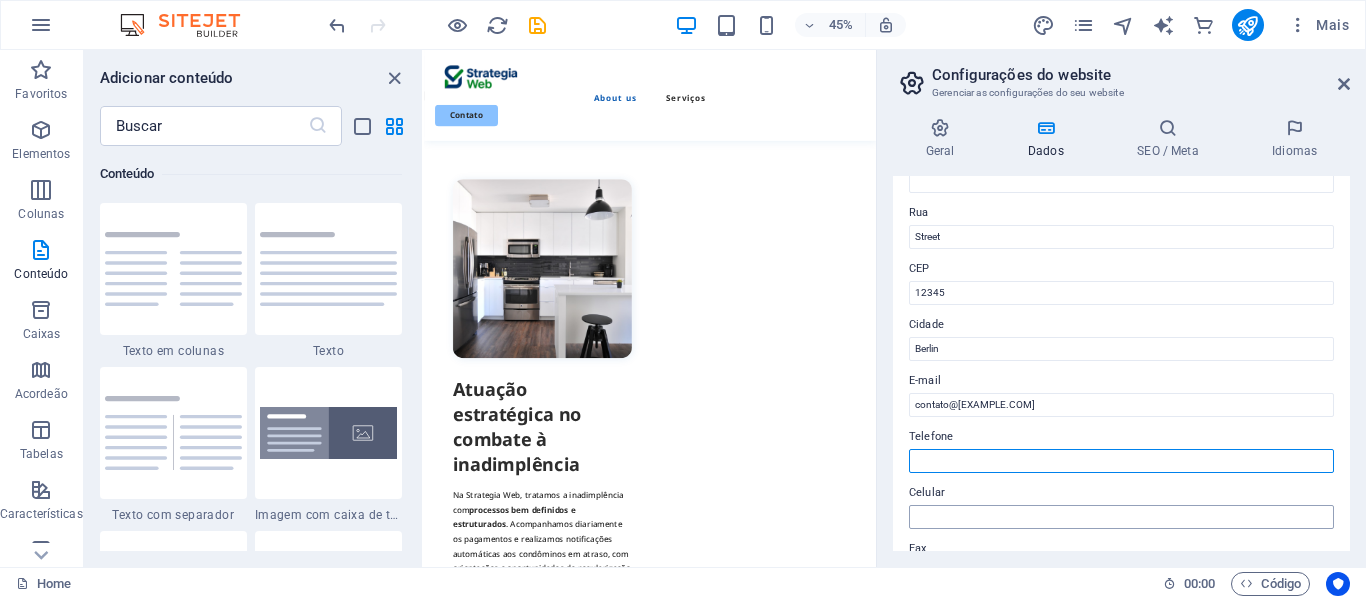 type 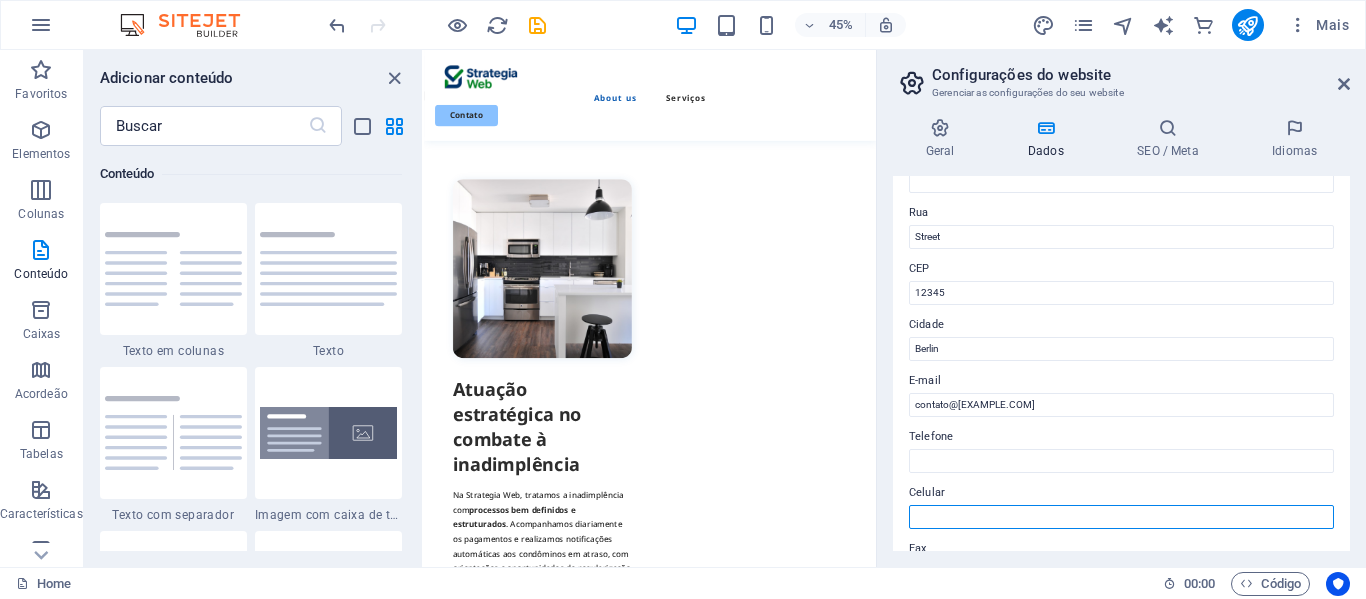 click on "Celular" at bounding box center (1121, 517) 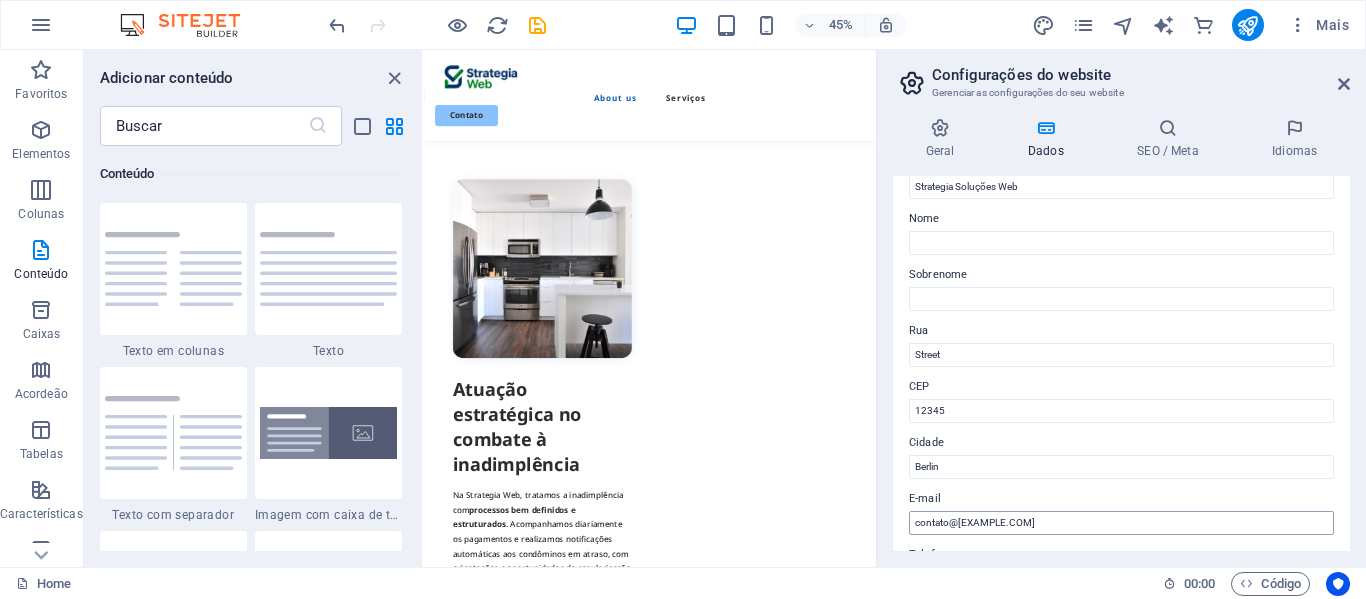 scroll, scrollTop: 0, scrollLeft: 0, axis: both 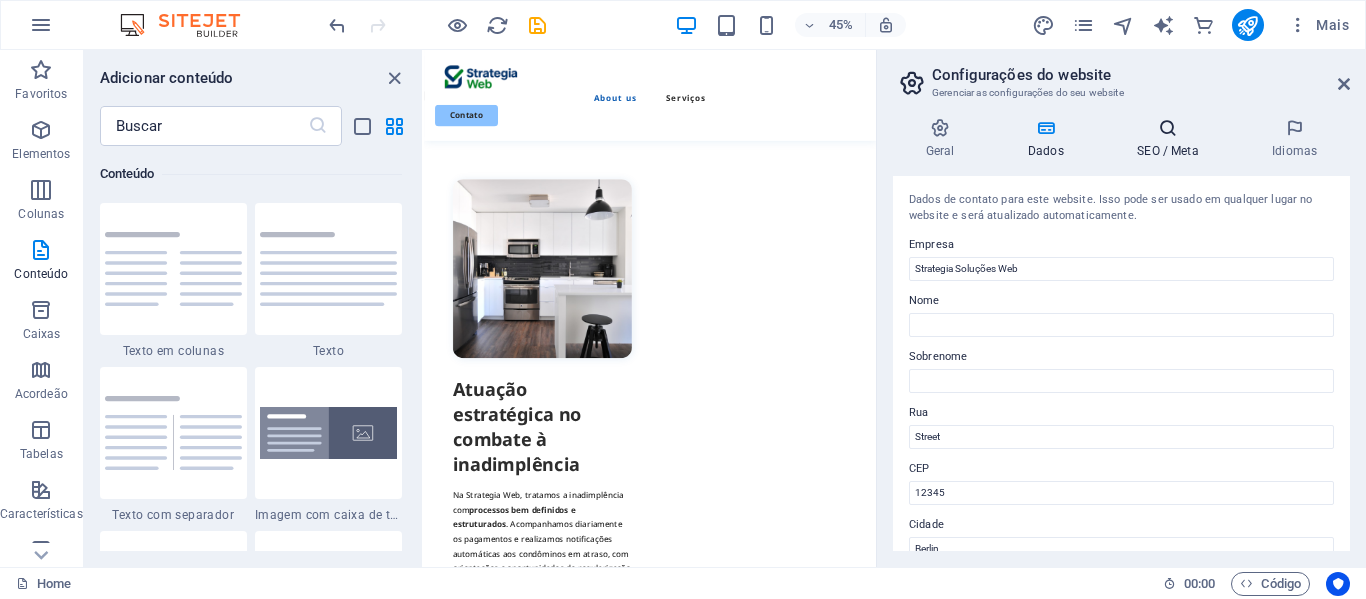 type on "61 981889323" 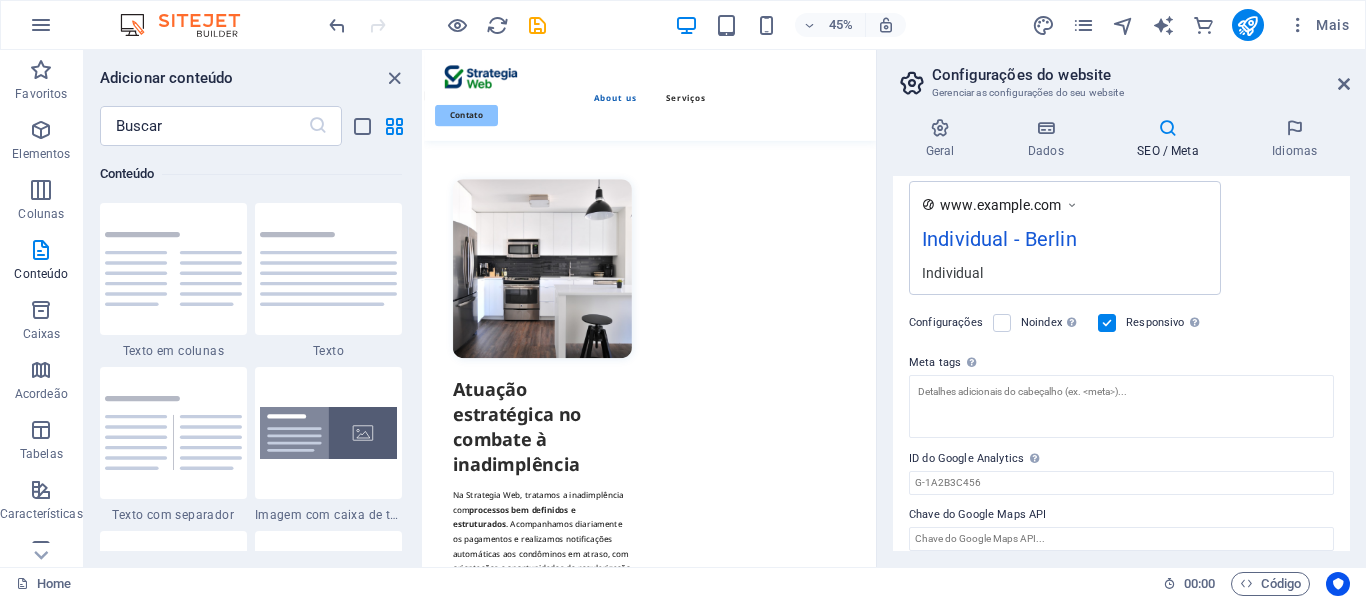 scroll, scrollTop: 361, scrollLeft: 0, axis: vertical 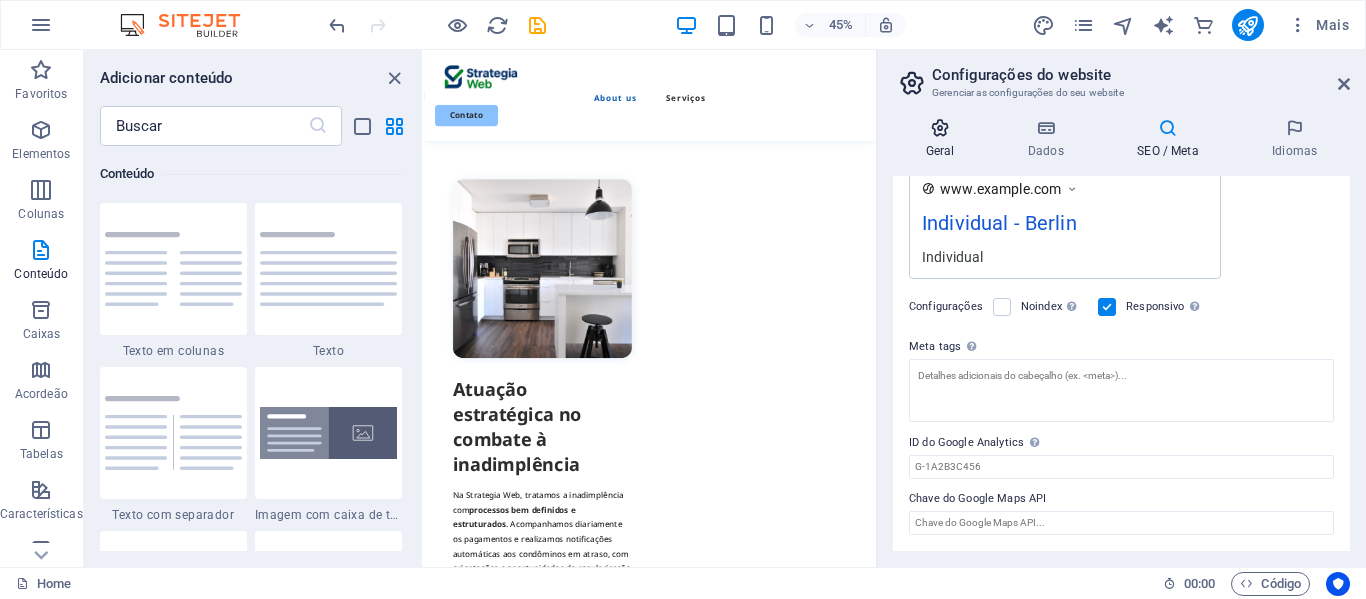 click at bounding box center [940, 128] 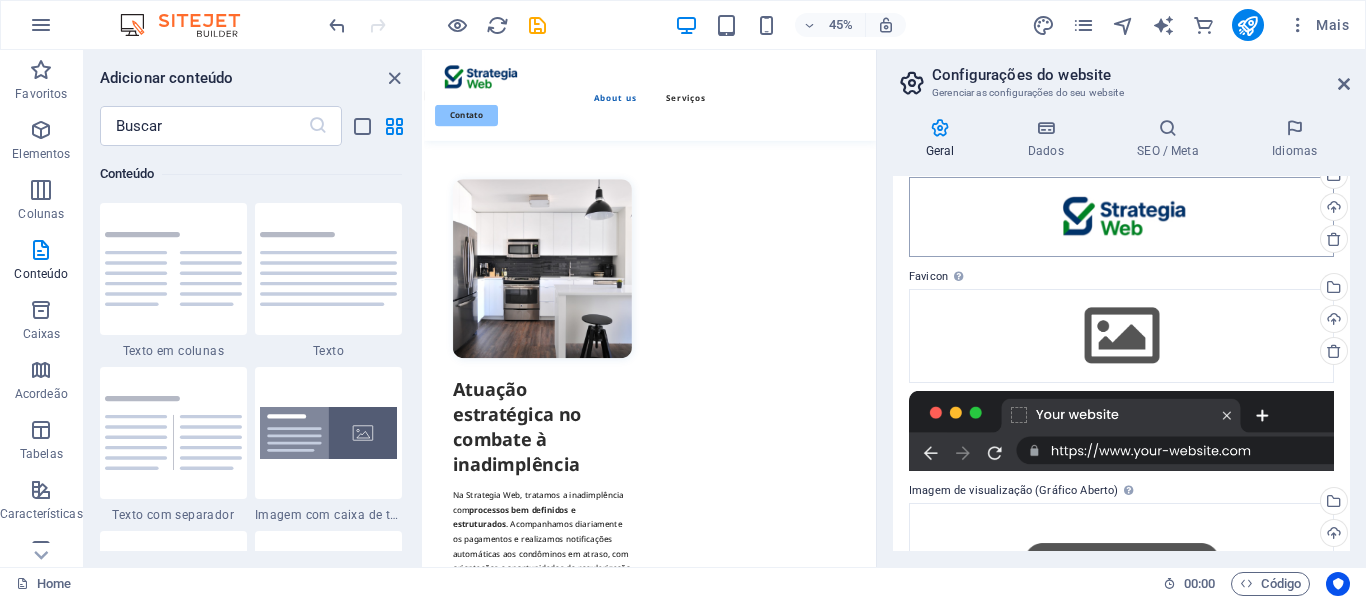 scroll, scrollTop: 292, scrollLeft: 0, axis: vertical 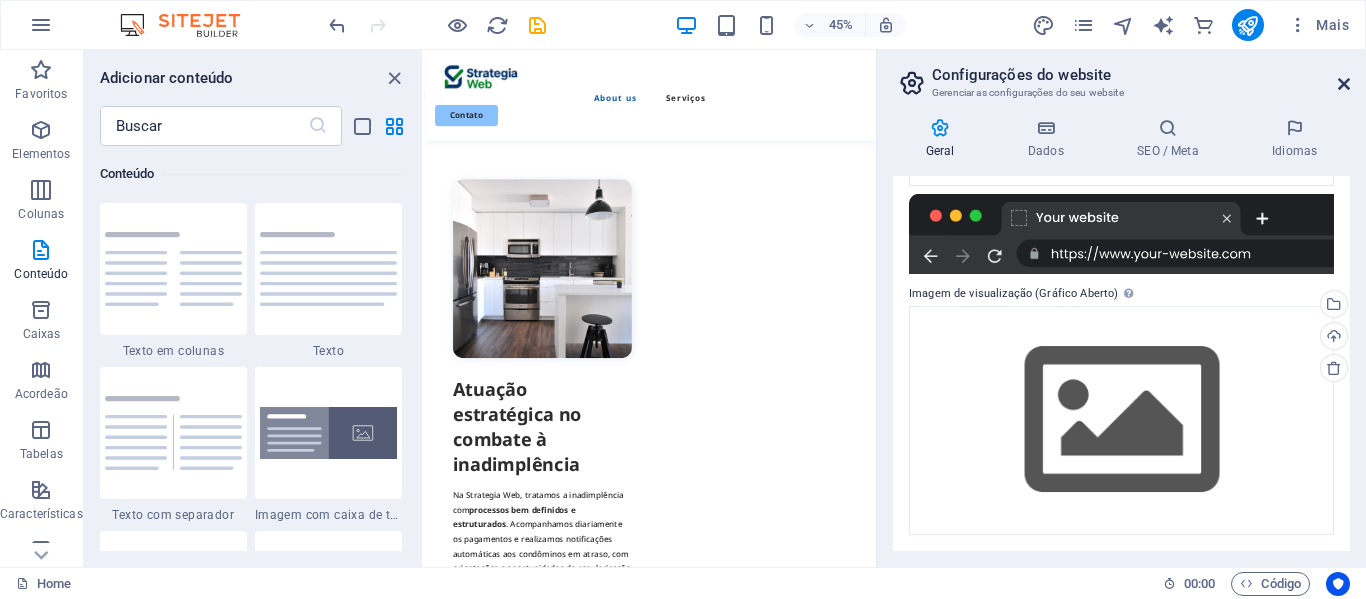 click at bounding box center (1344, 84) 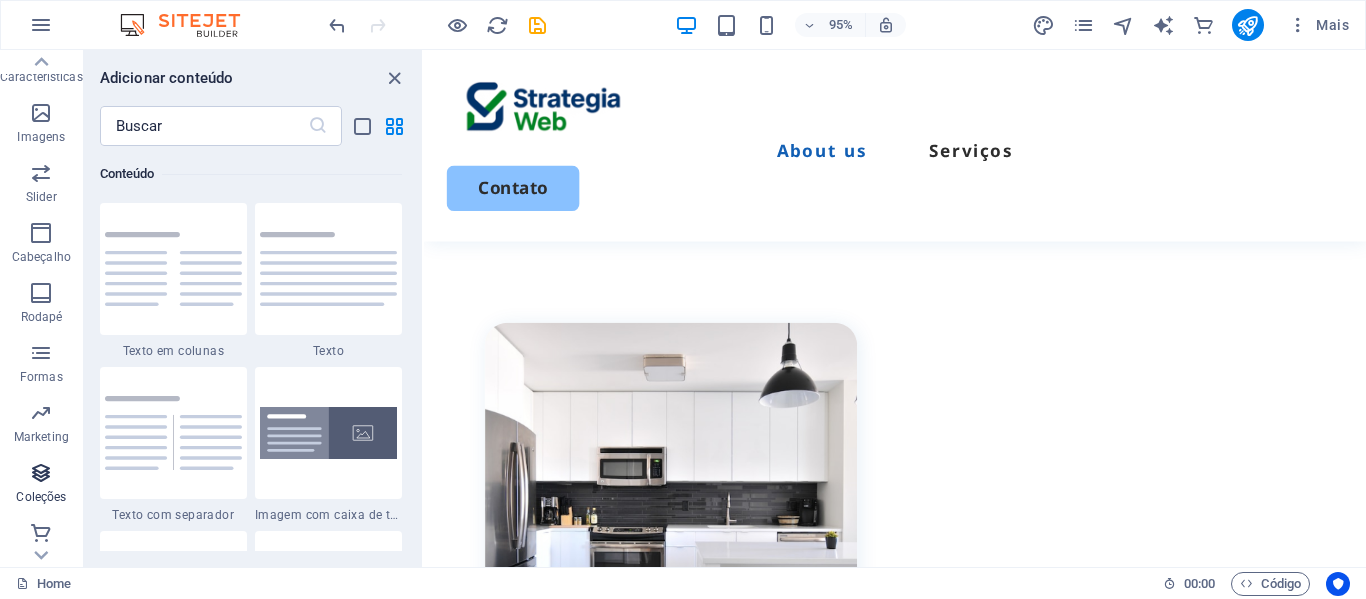 scroll, scrollTop: 443, scrollLeft: 0, axis: vertical 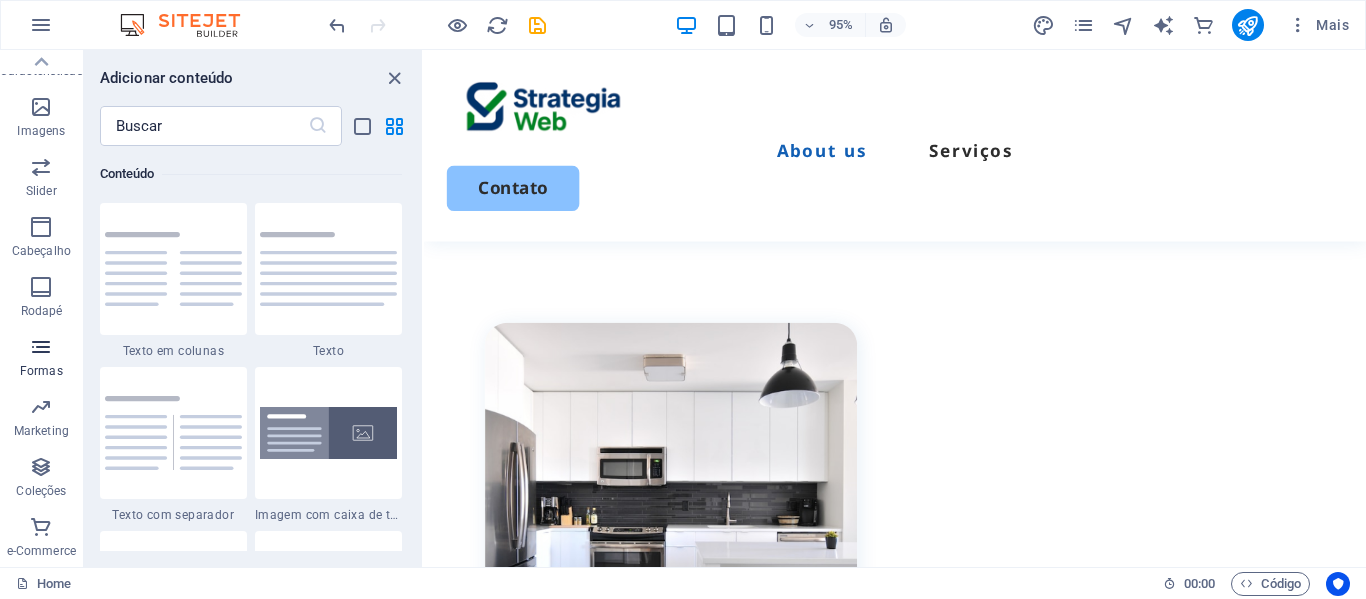 click at bounding box center [41, 347] 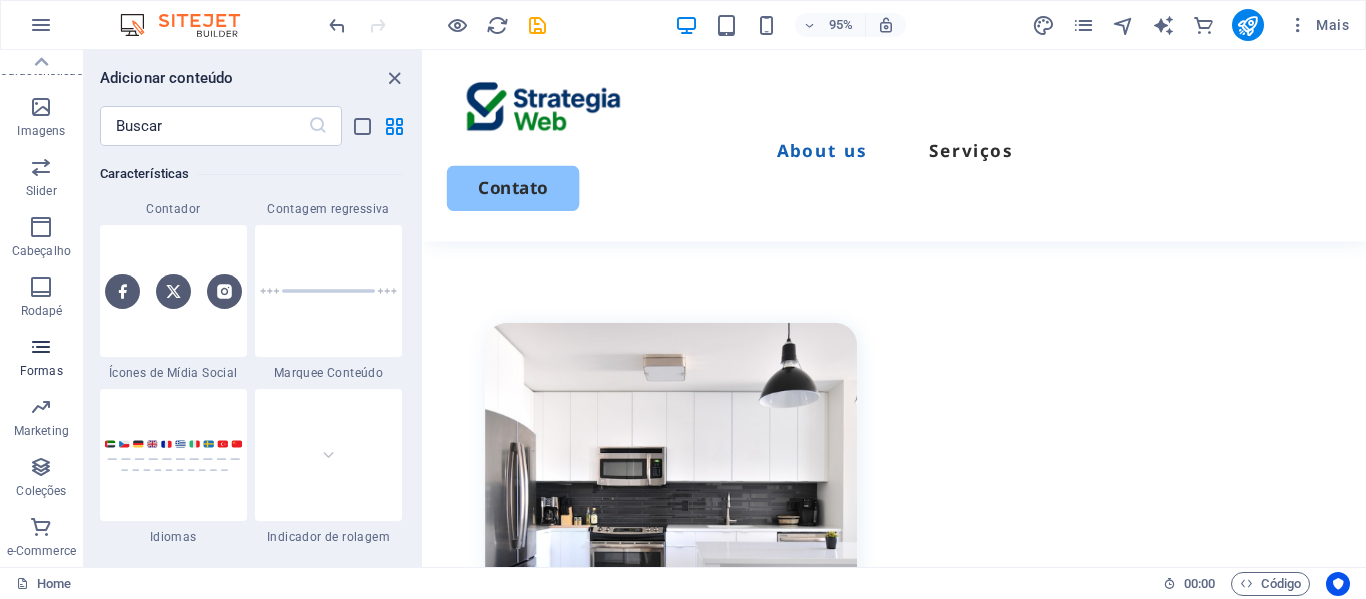 scroll, scrollTop: 14600, scrollLeft: 0, axis: vertical 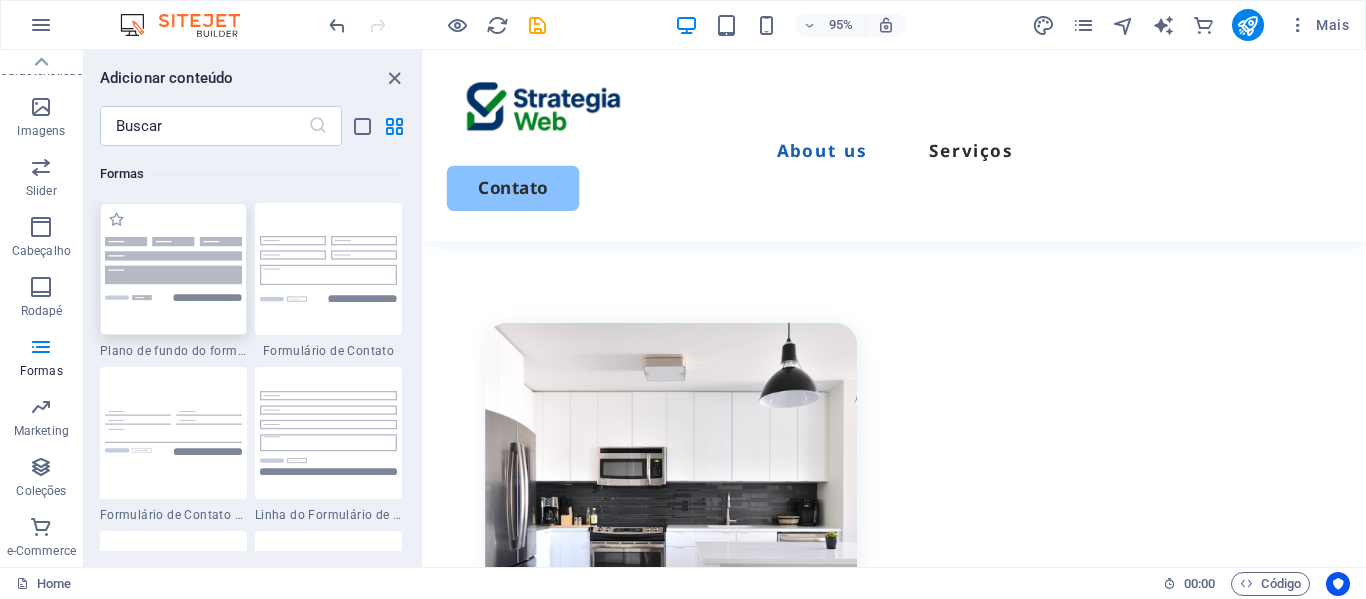 click at bounding box center [173, 269] 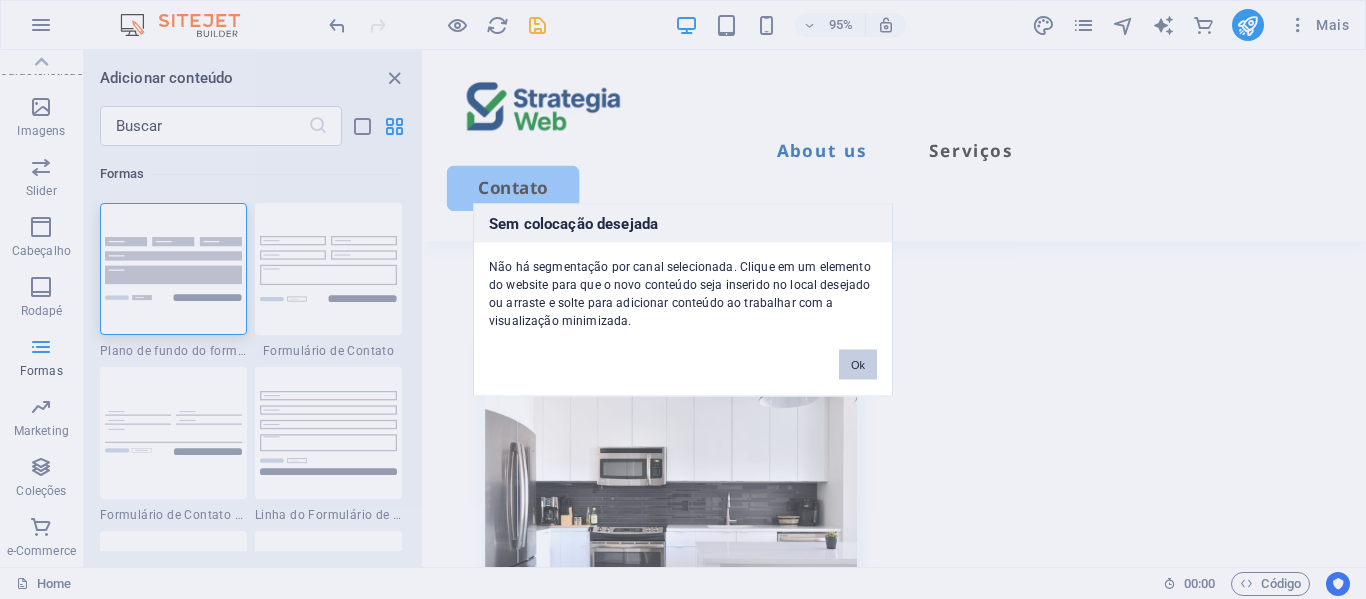 click on "Ok" at bounding box center (858, 364) 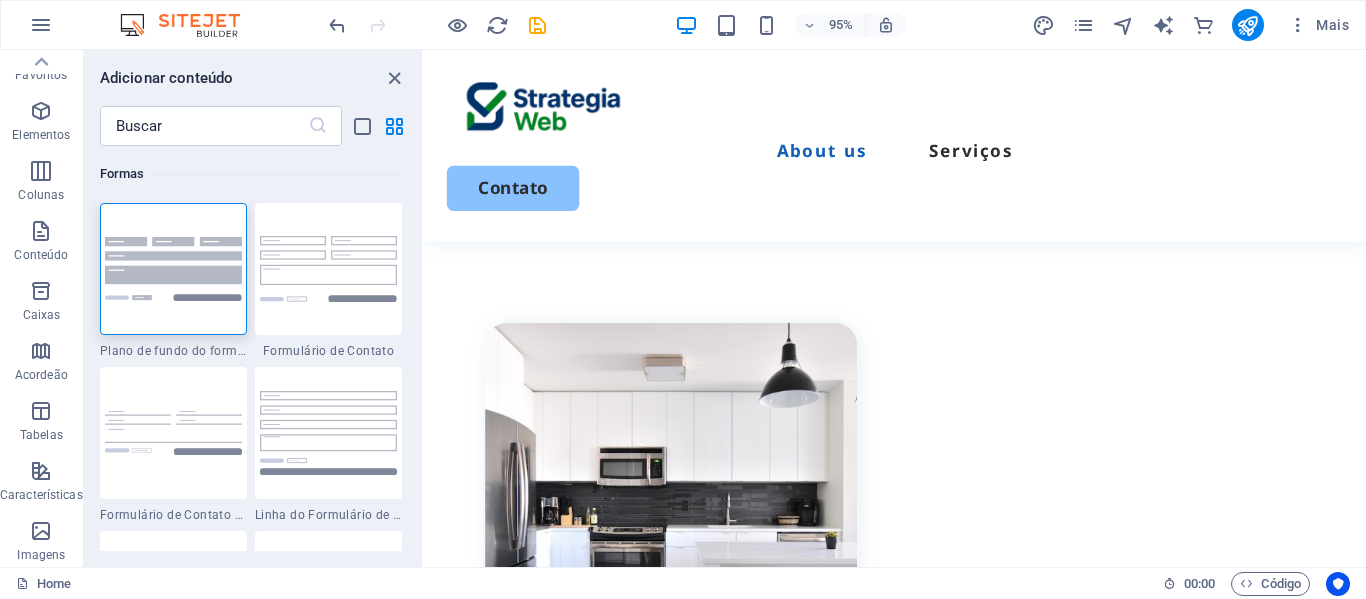 scroll, scrollTop: 0, scrollLeft: 0, axis: both 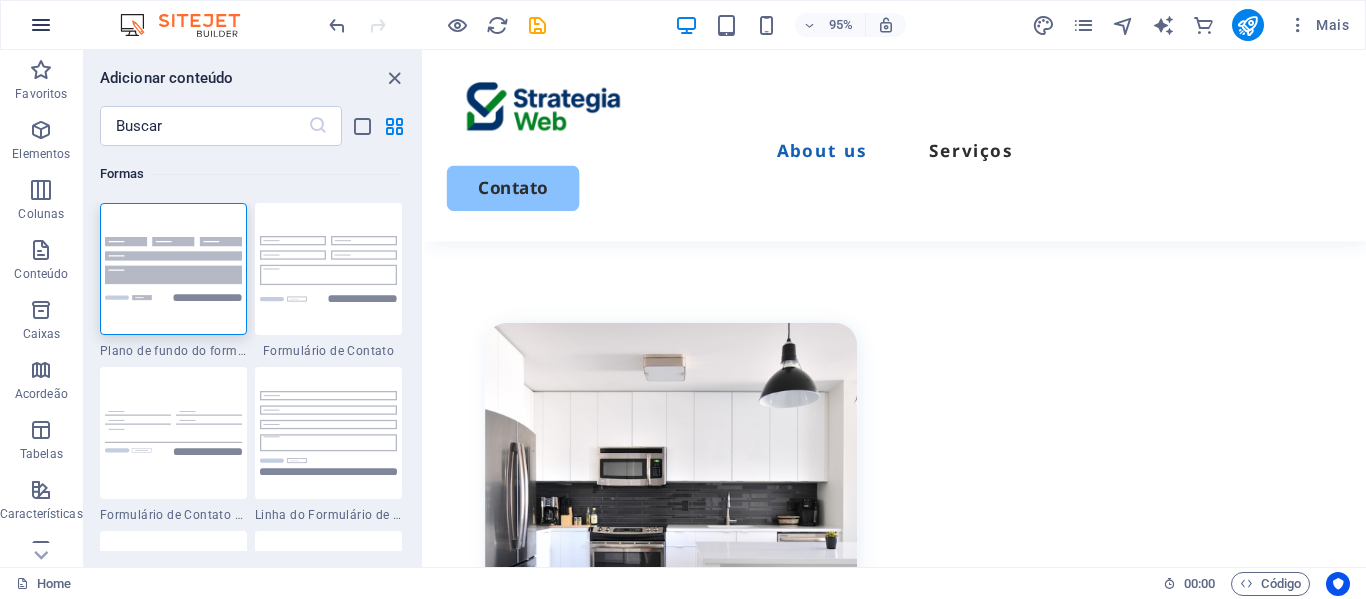 click at bounding box center (41, 25) 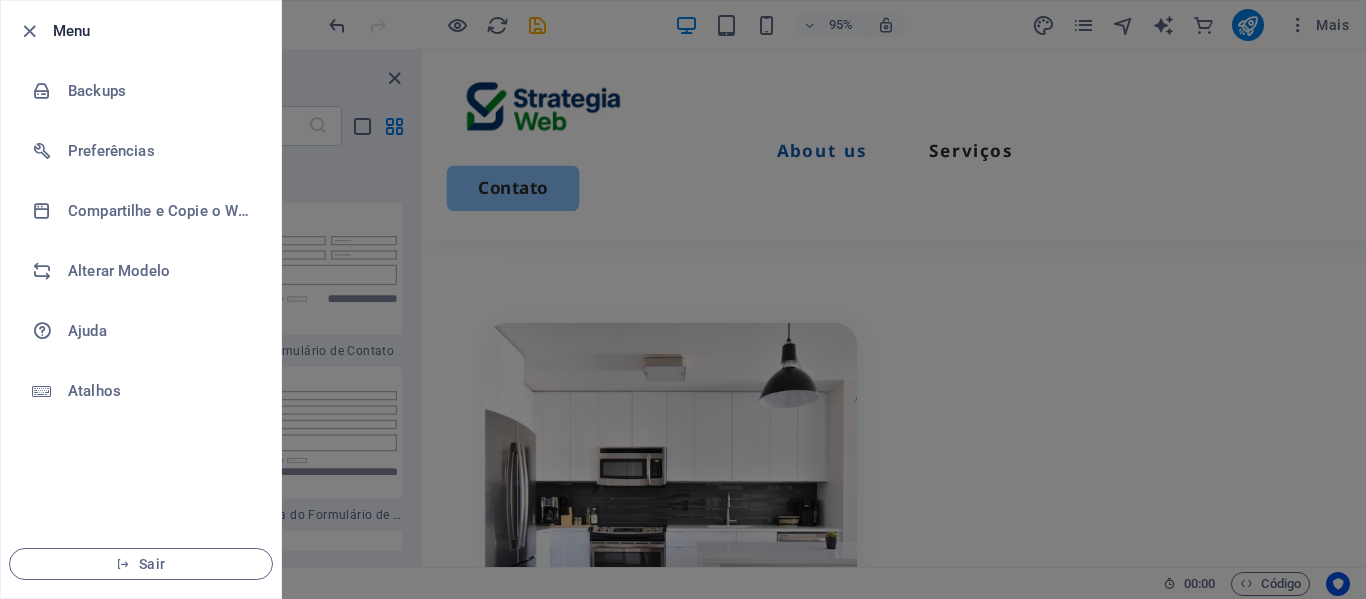 click on "Menu" at bounding box center (141, 31) 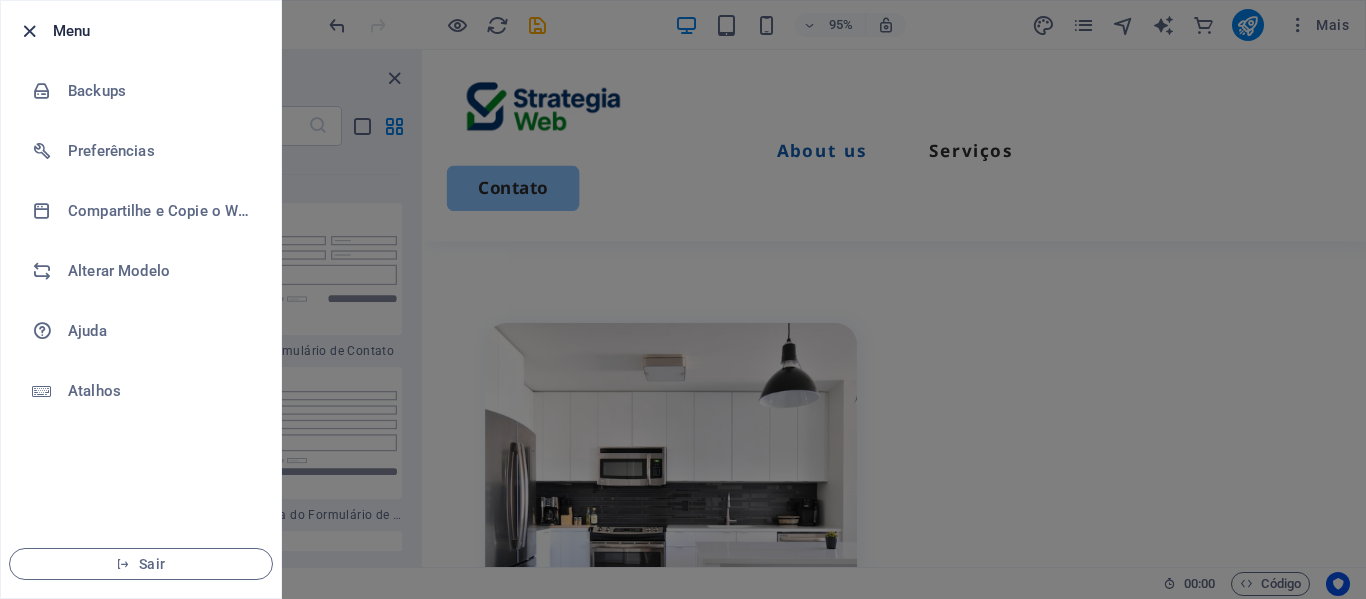 click at bounding box center [29, 31] 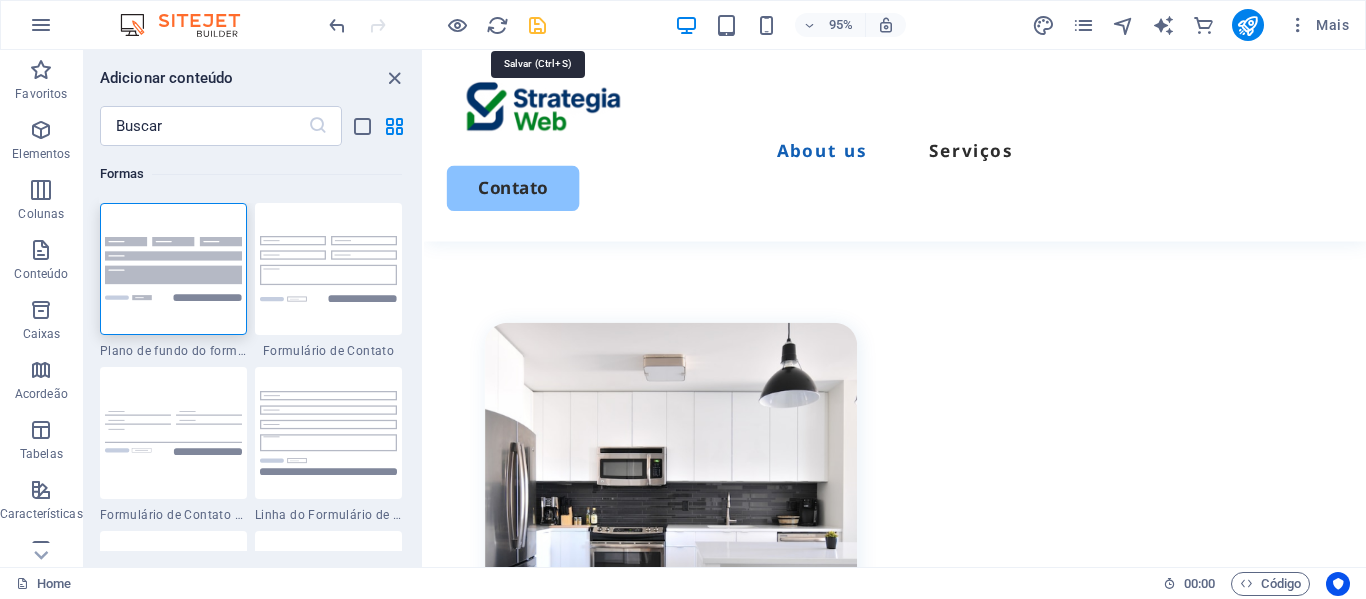 click at bounding box center [537, 25] 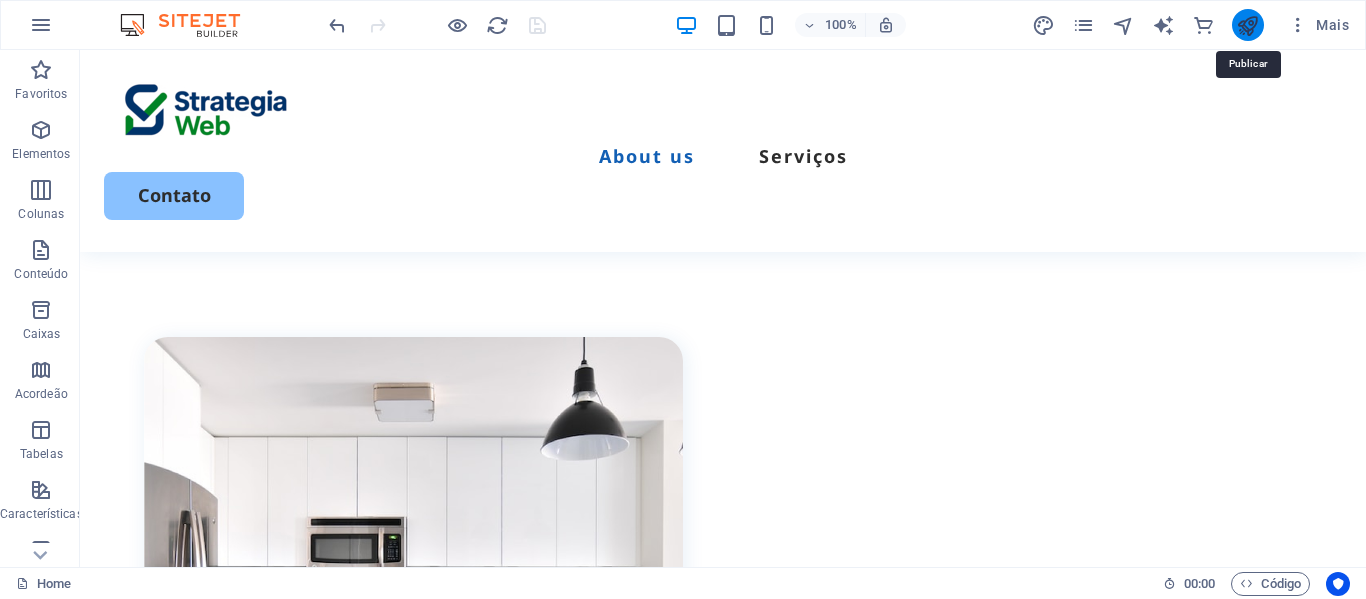 click at bounding box center [1247, 25] 